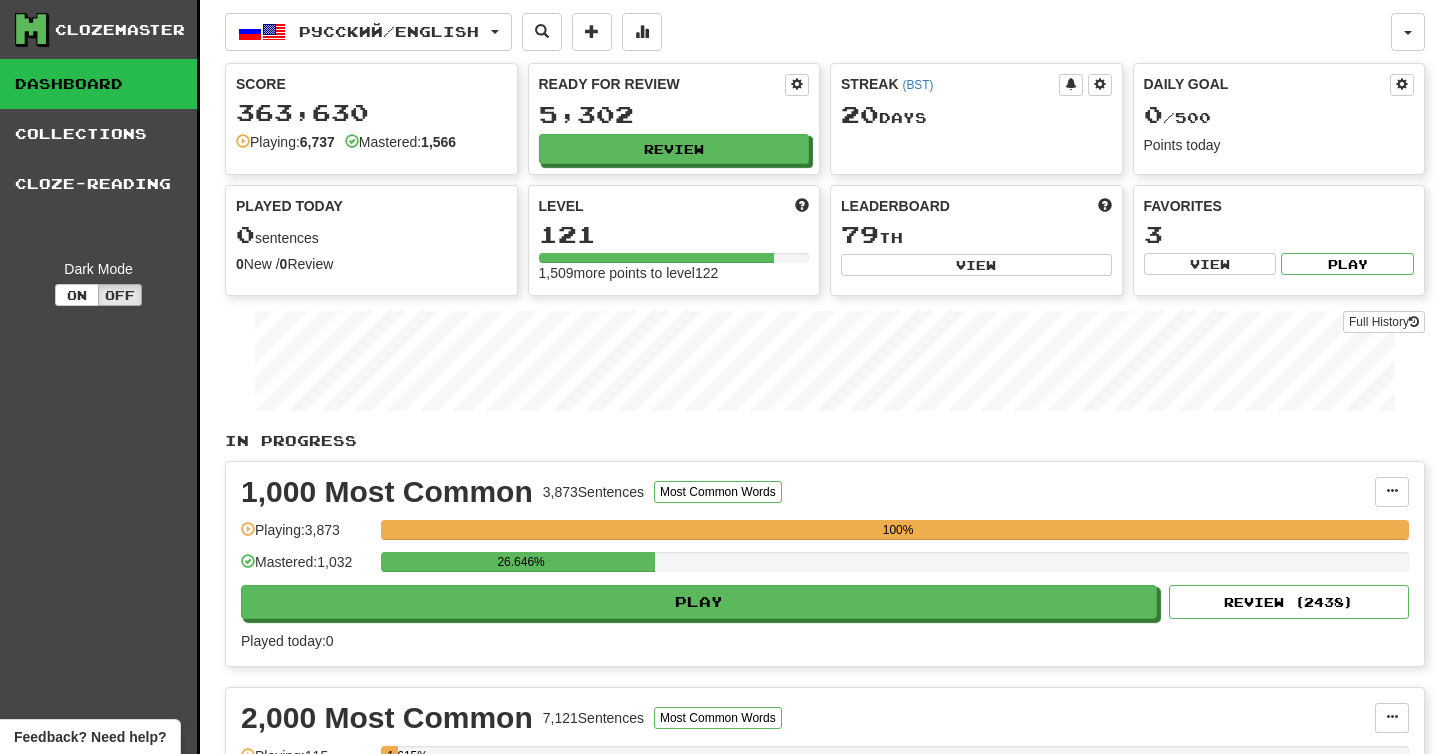 scroll, scrollTop: 0, scrollLeft: 0, axis: both 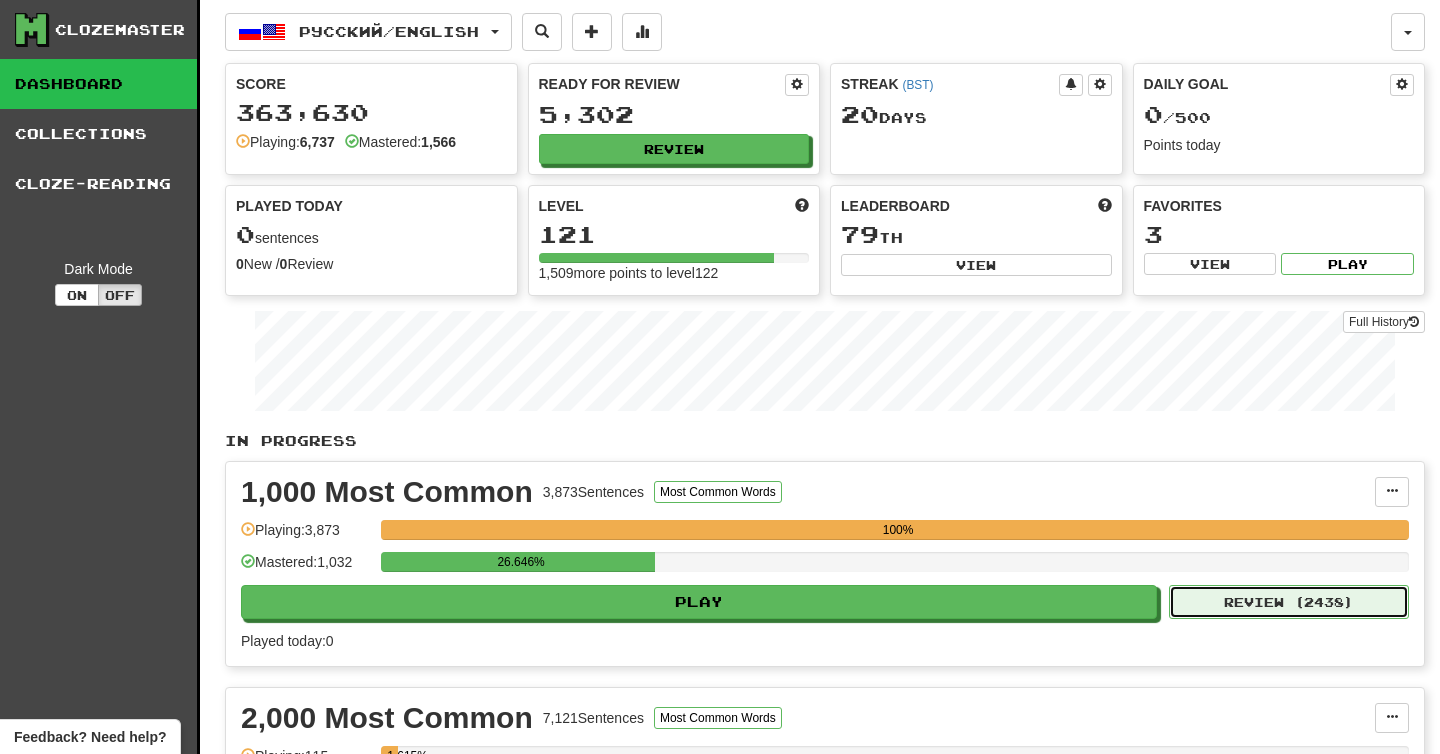 click on "Review ( 2438 )" at bounding box center [1289, 602] 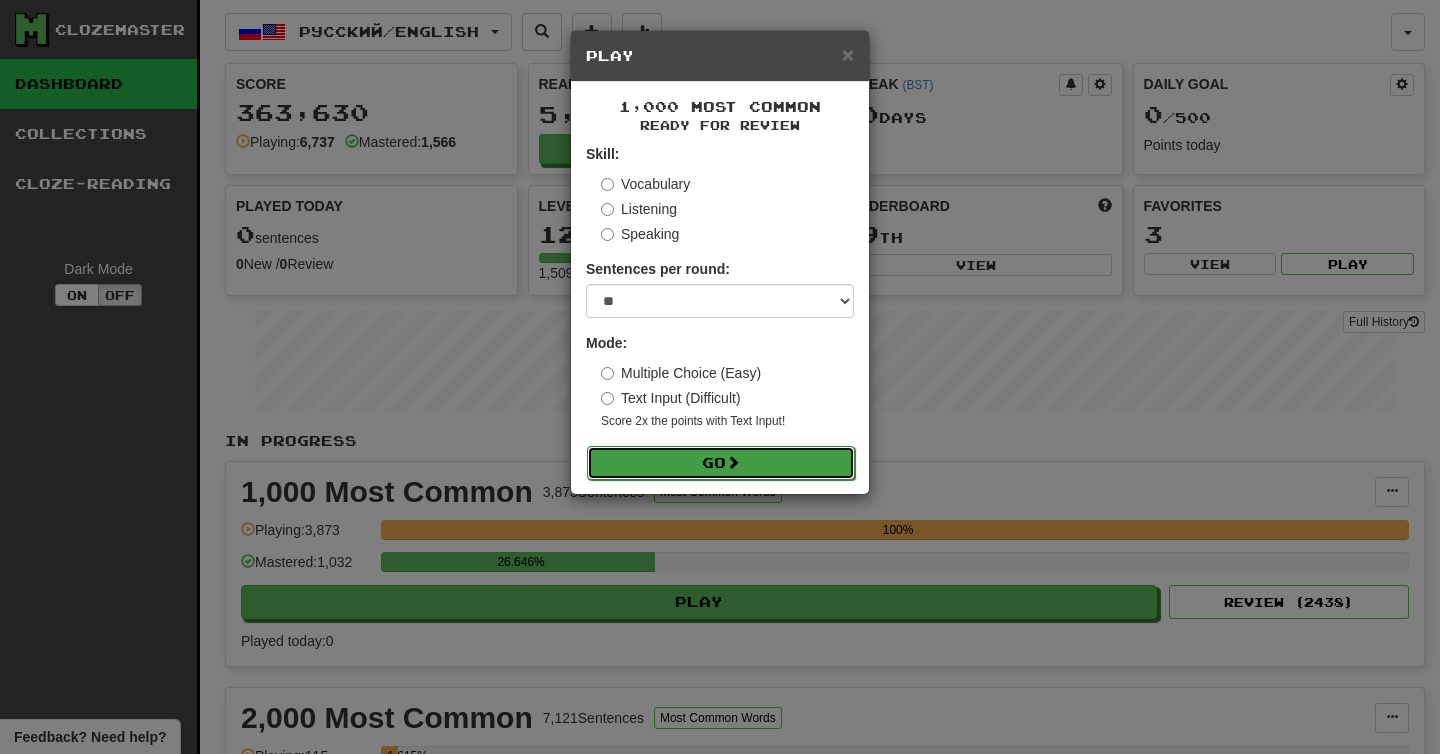 click on "Go" at bounding box center [721, 463] 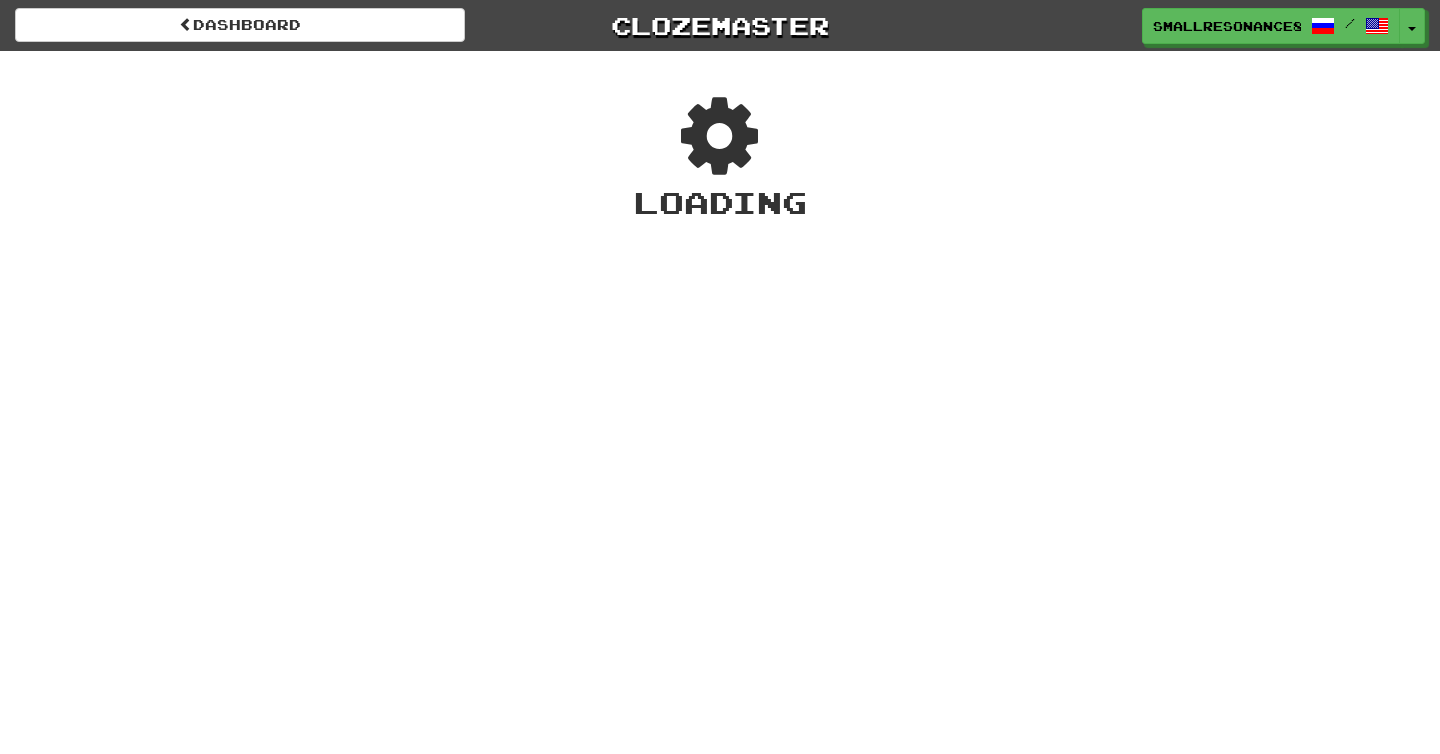 scroll, scrollTop: 0, scrollLeft: 0, axis: both 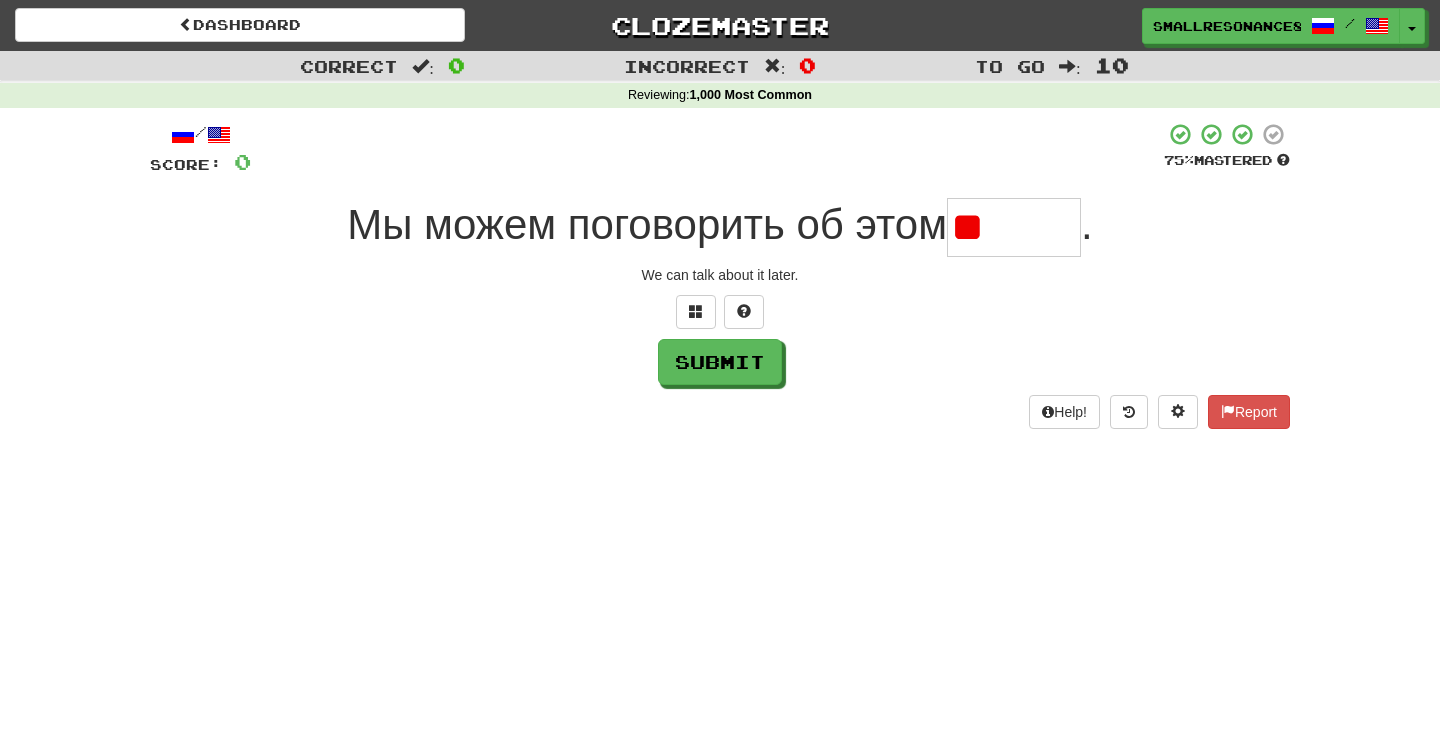 type on "*" 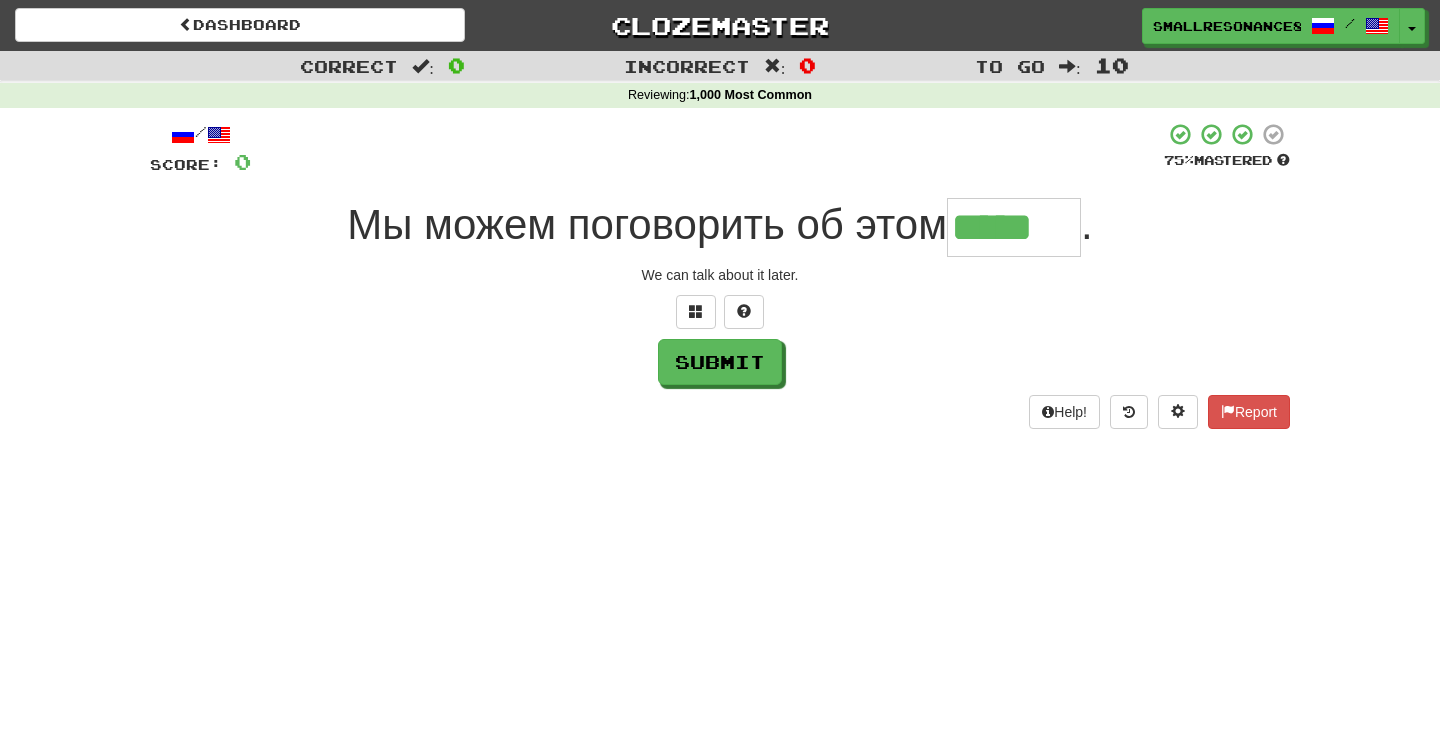 type on "*****" 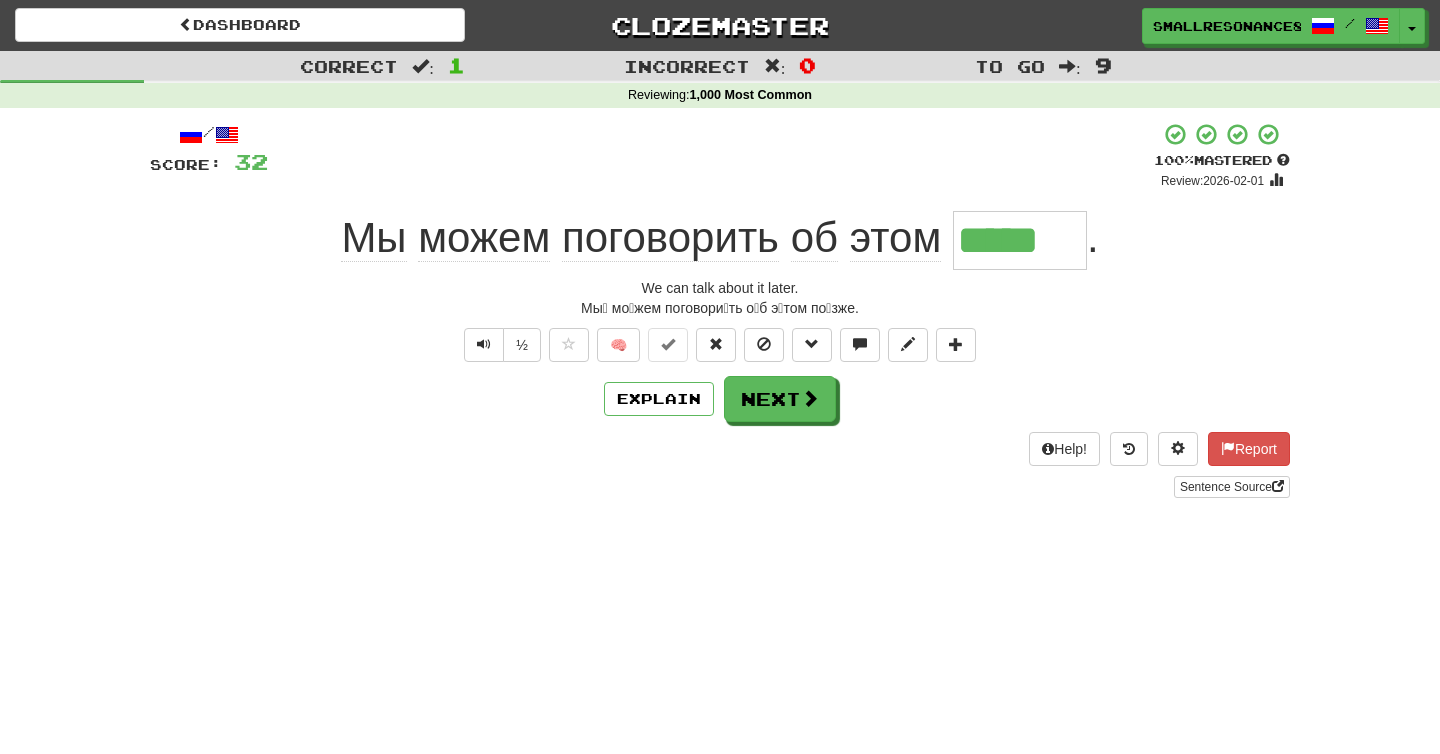 type 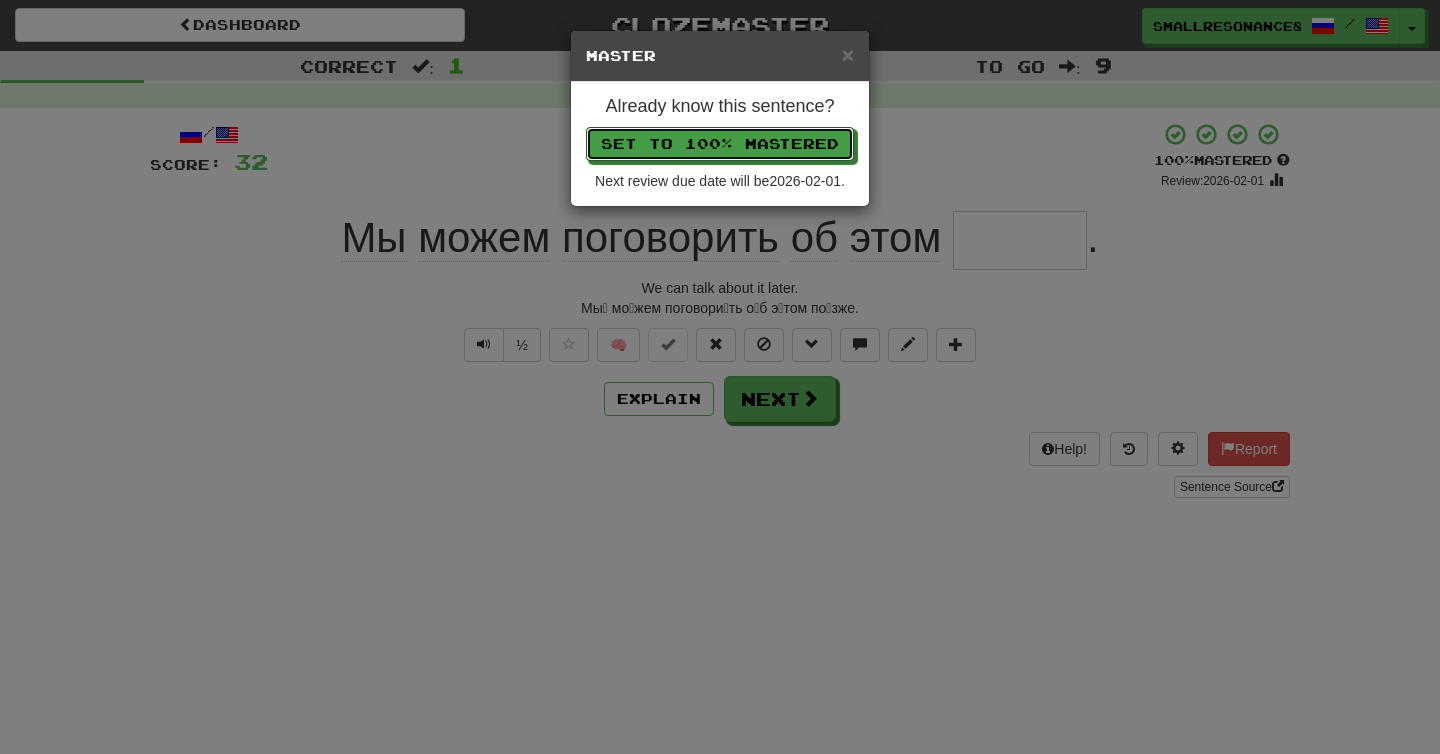 type 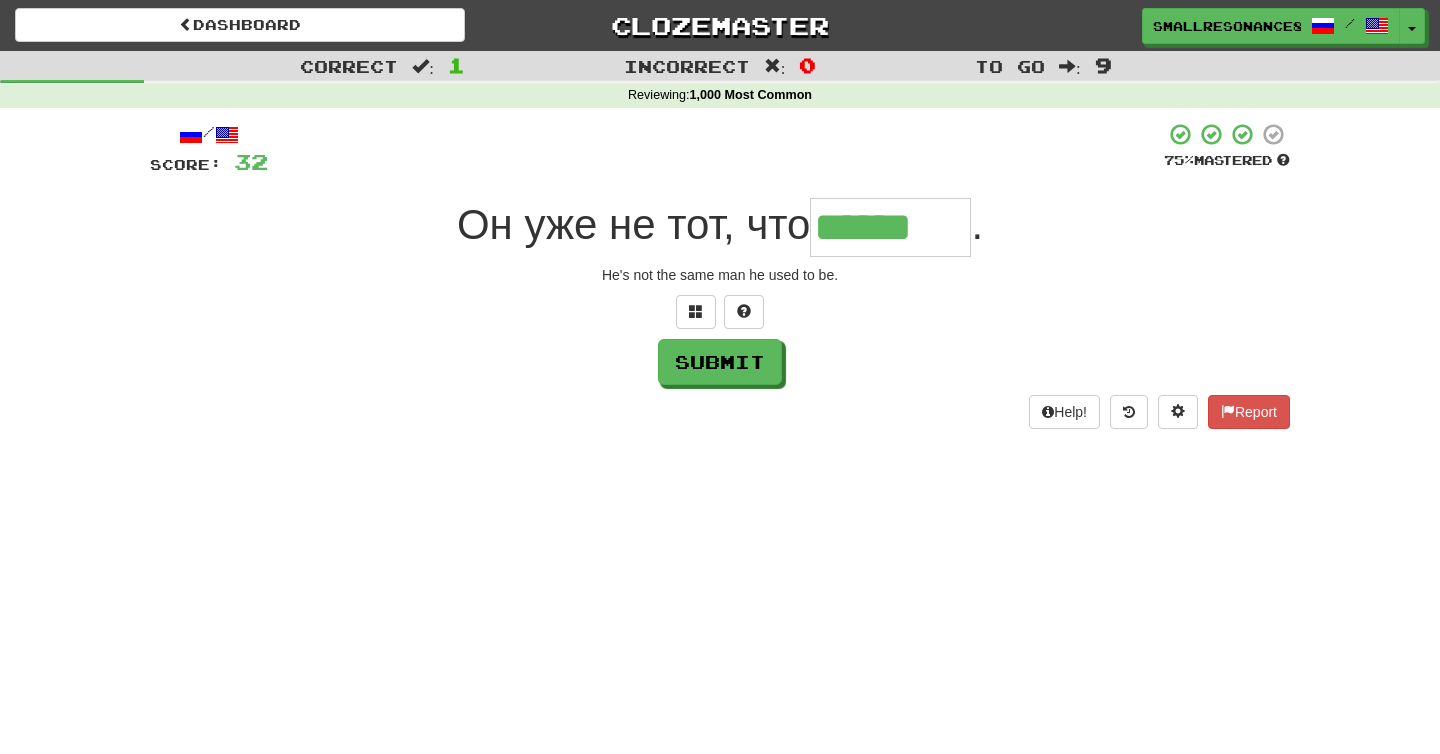 type on "******" 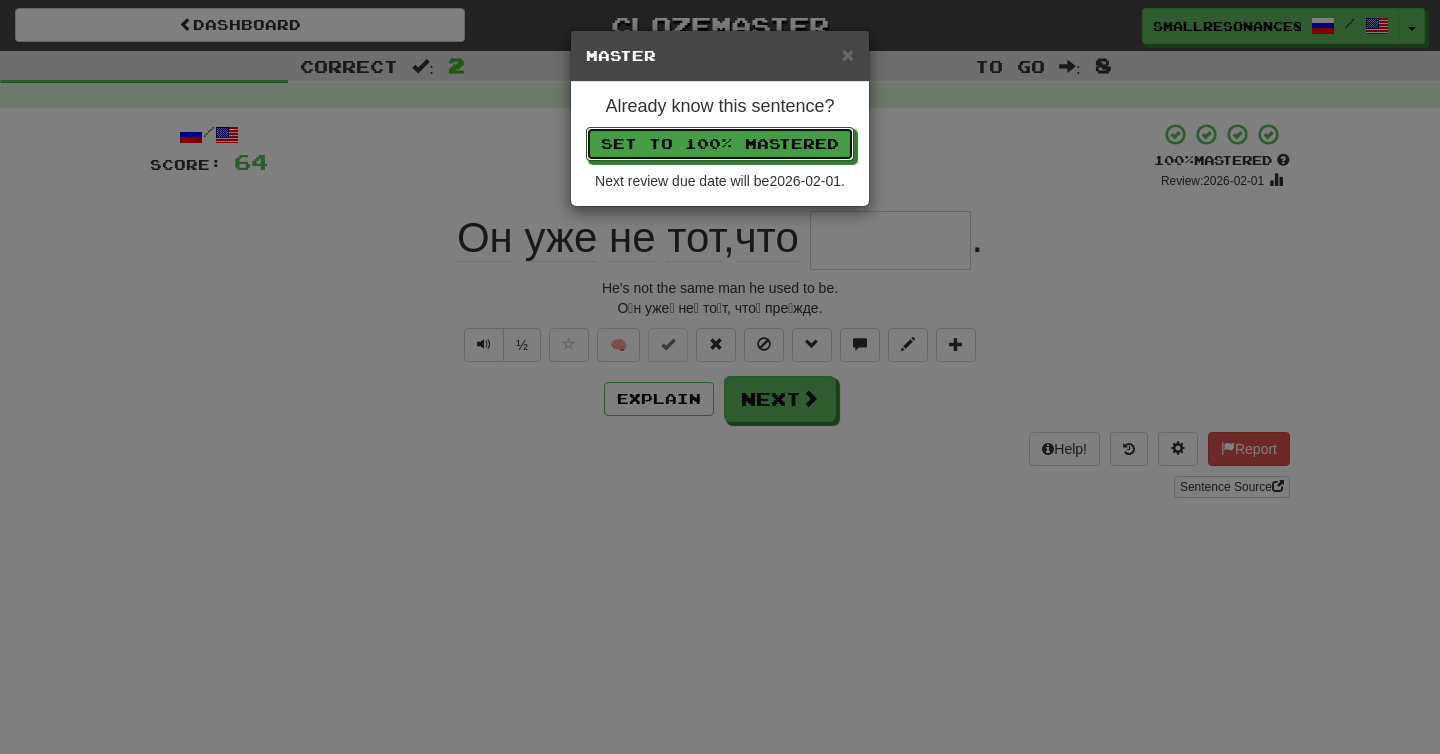 click on "Set to 100% Mastered" at bounding box center (720, 144) 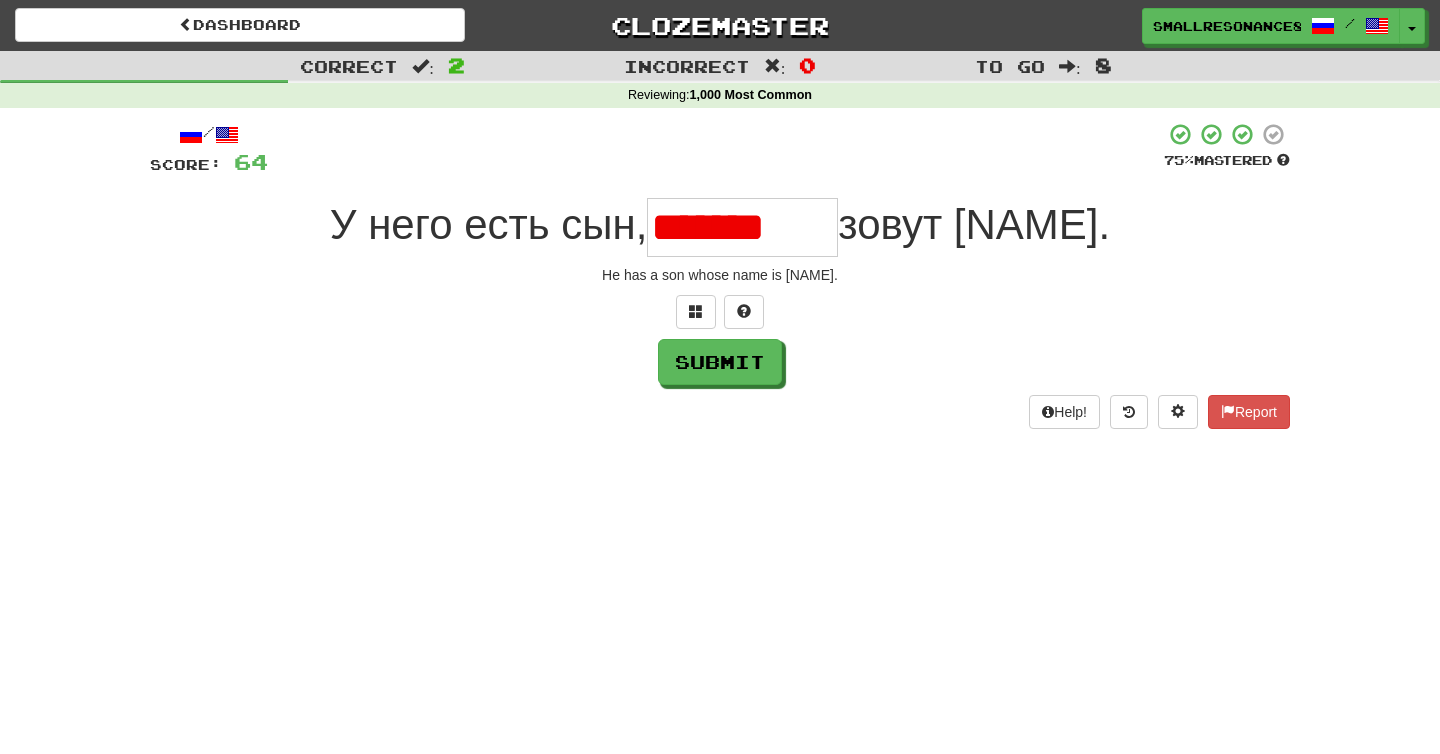 scroll, scrollTop: 0, scrollLeft: 0, axis: both 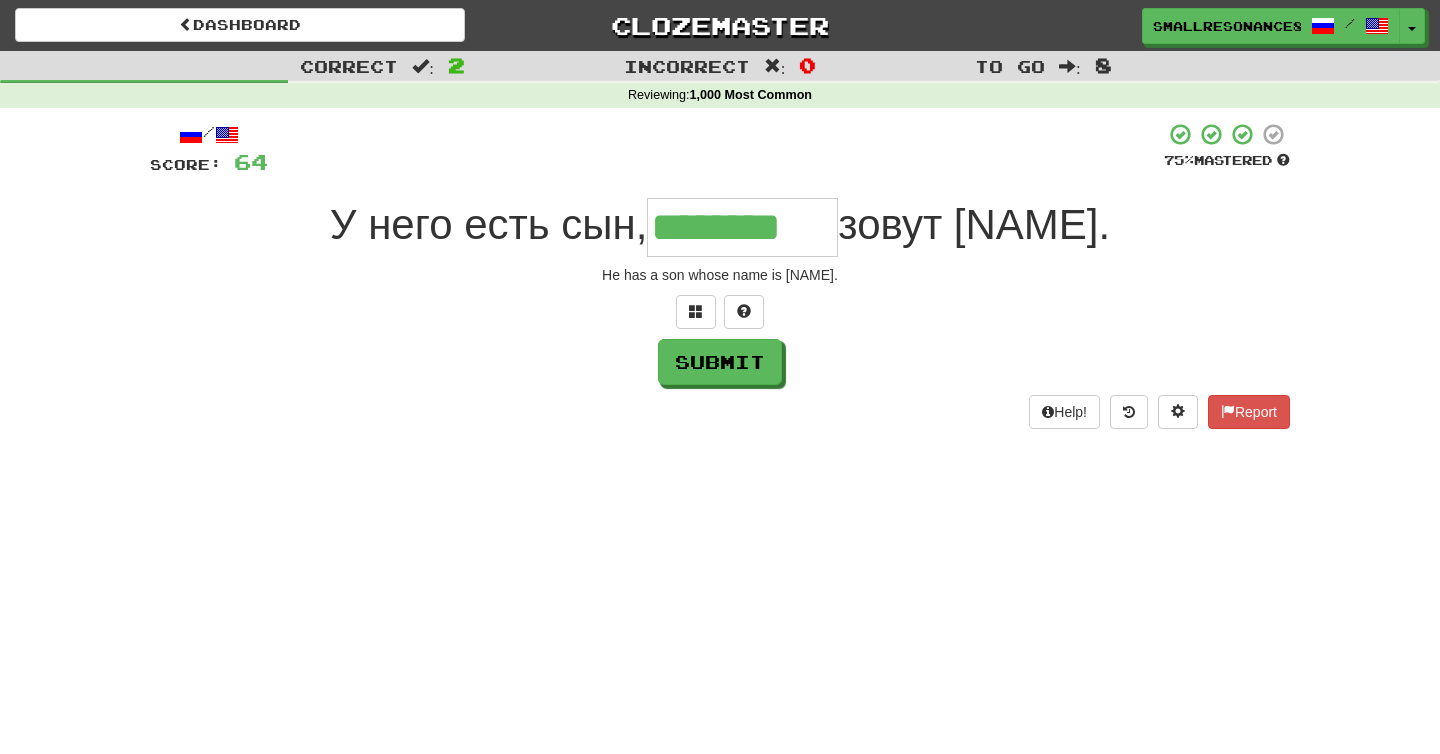 type on "********" 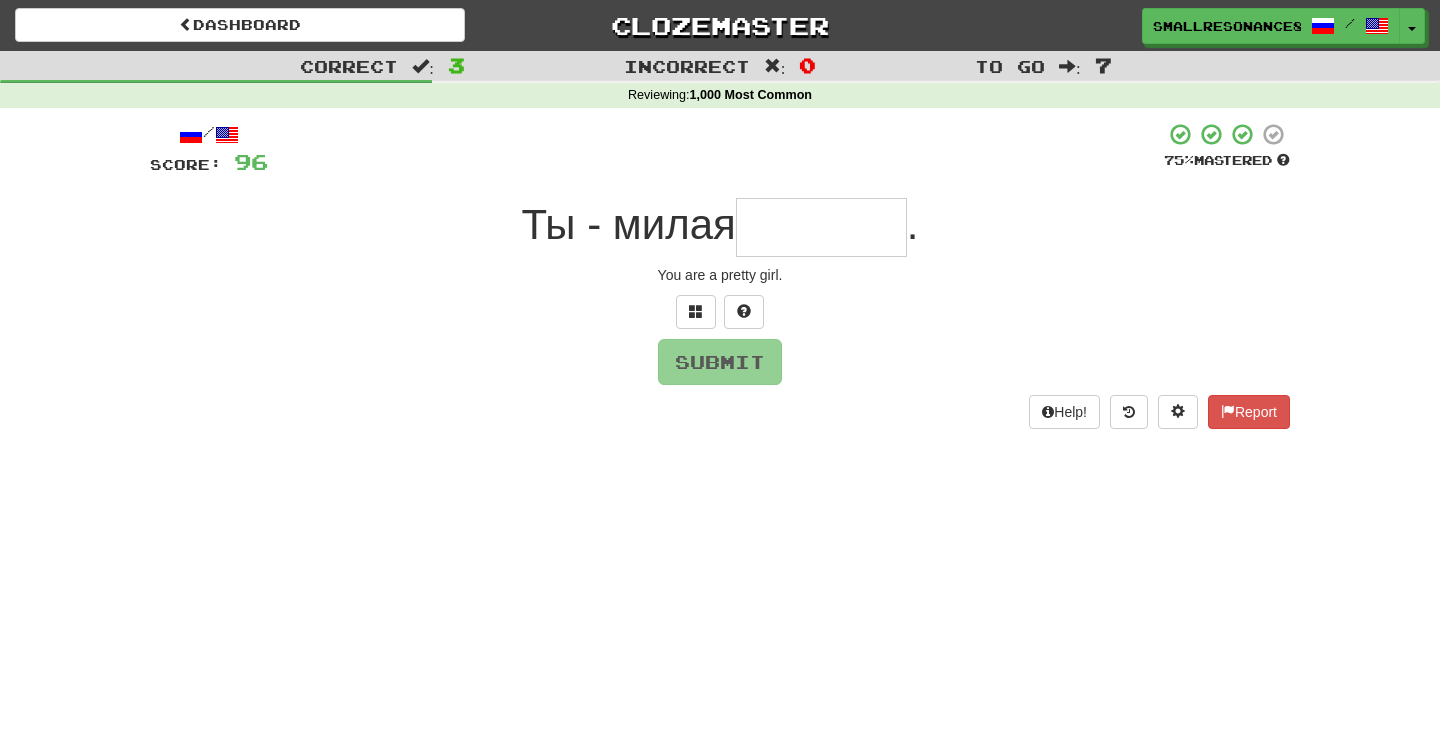 type on "*" 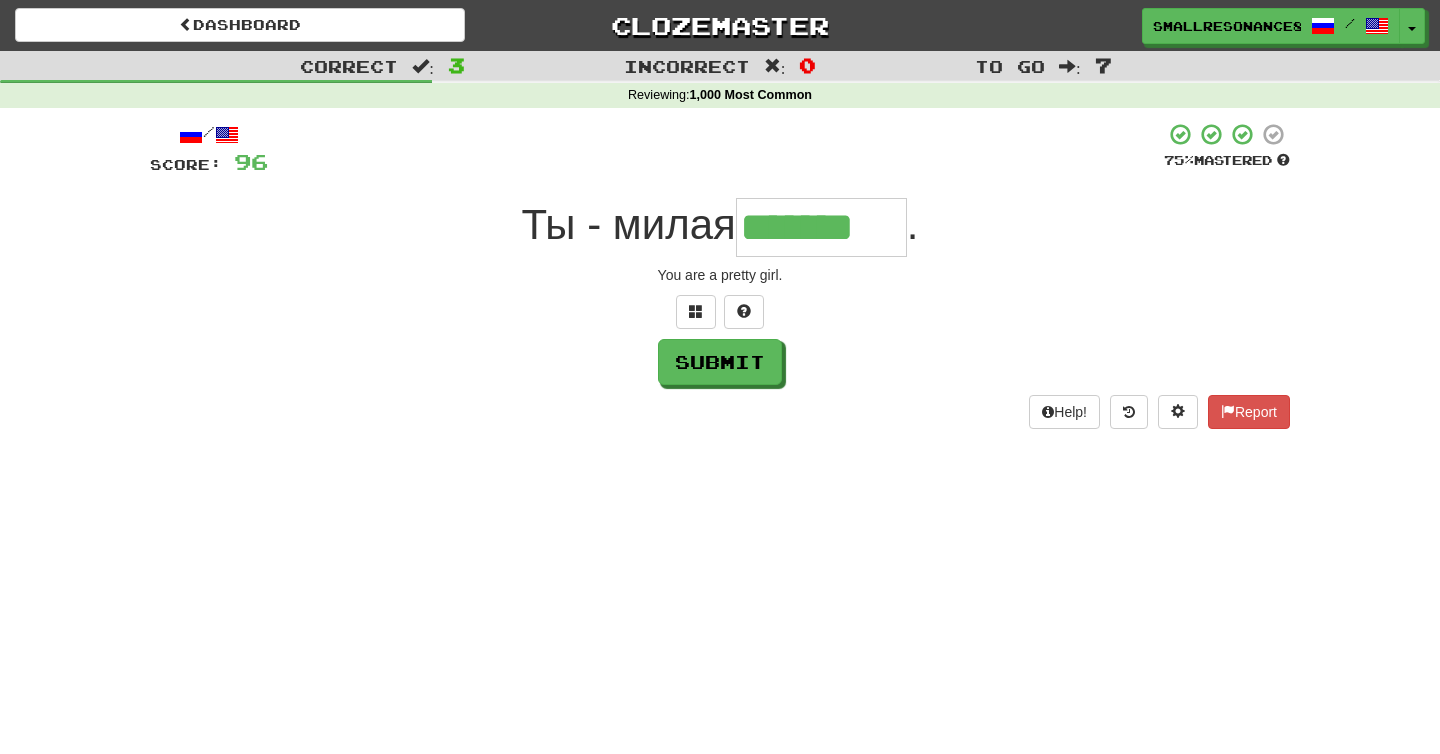 type on "*******" 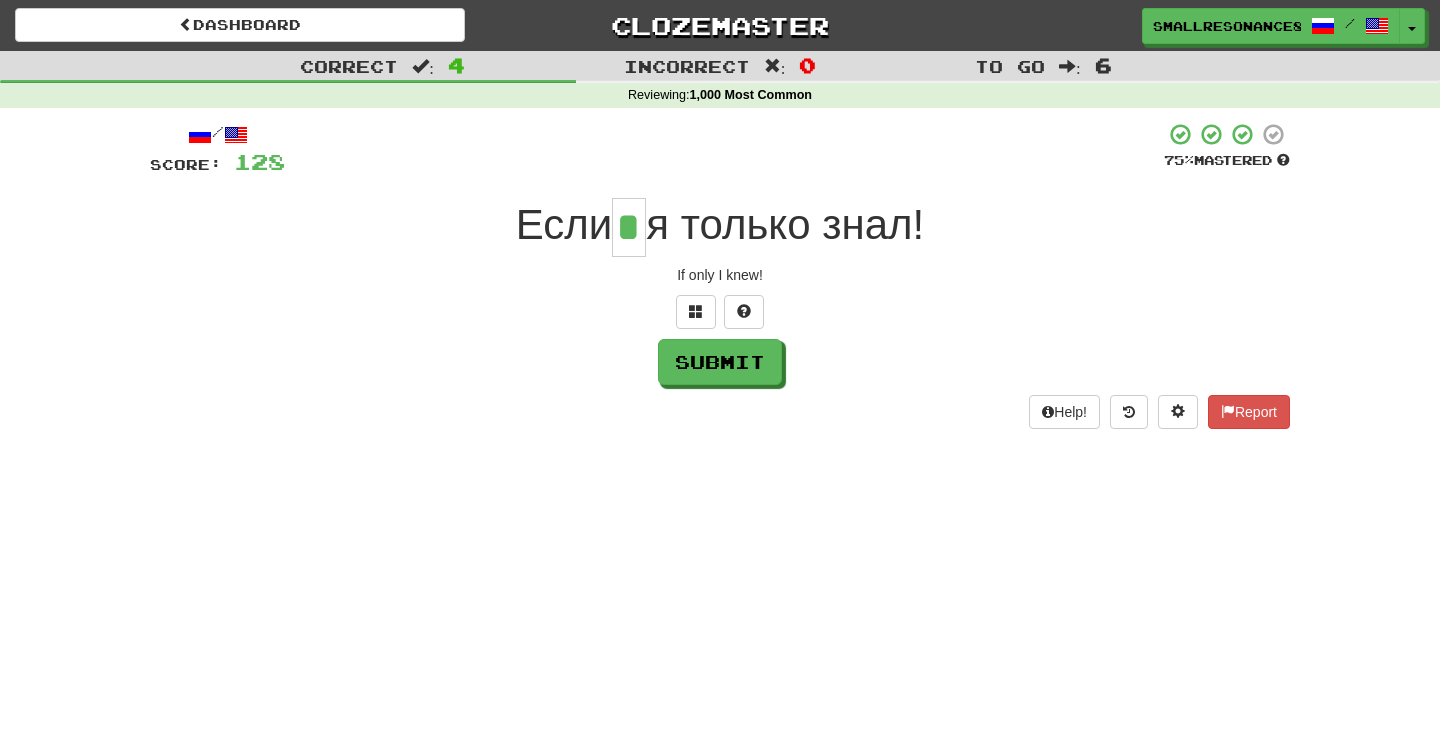 type on "*" 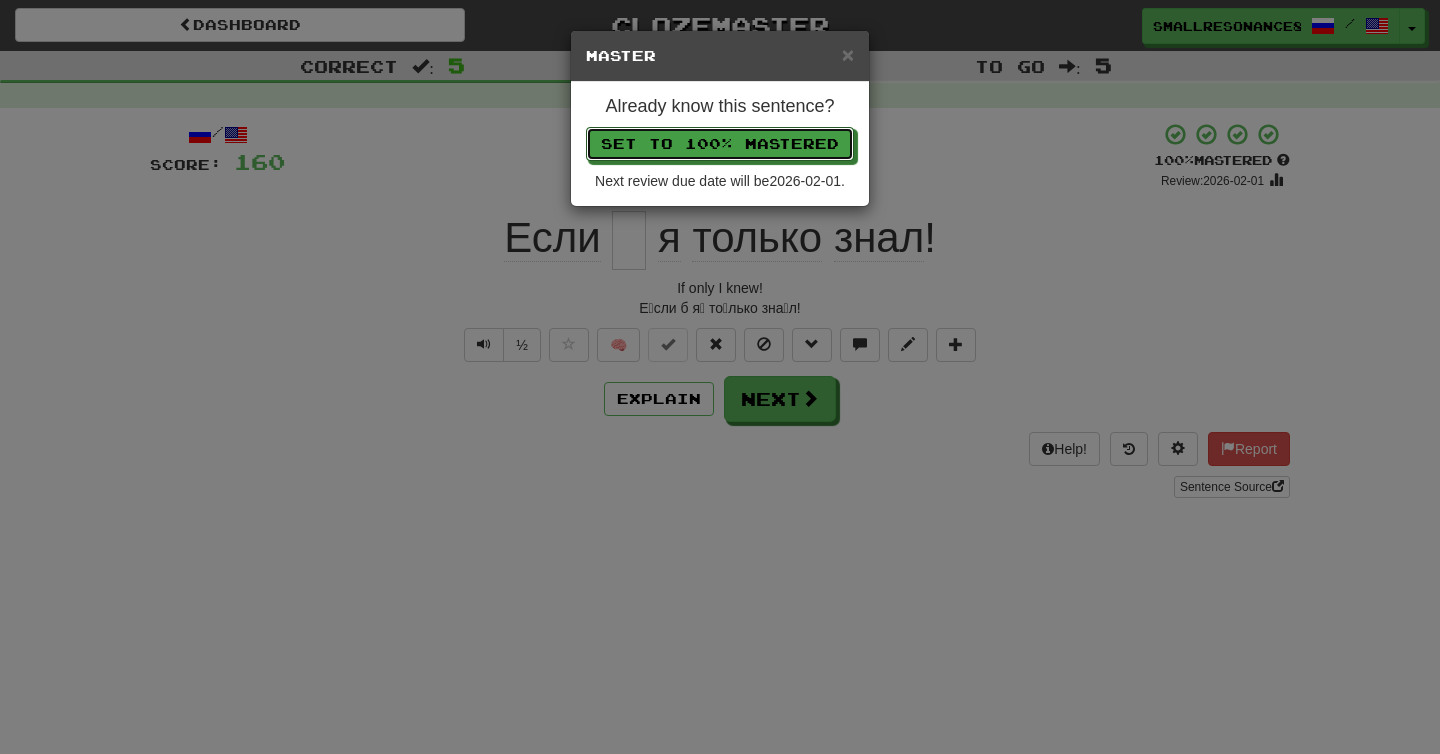 click on "Set to 100% Mastered" at bounding box center [720, 144] 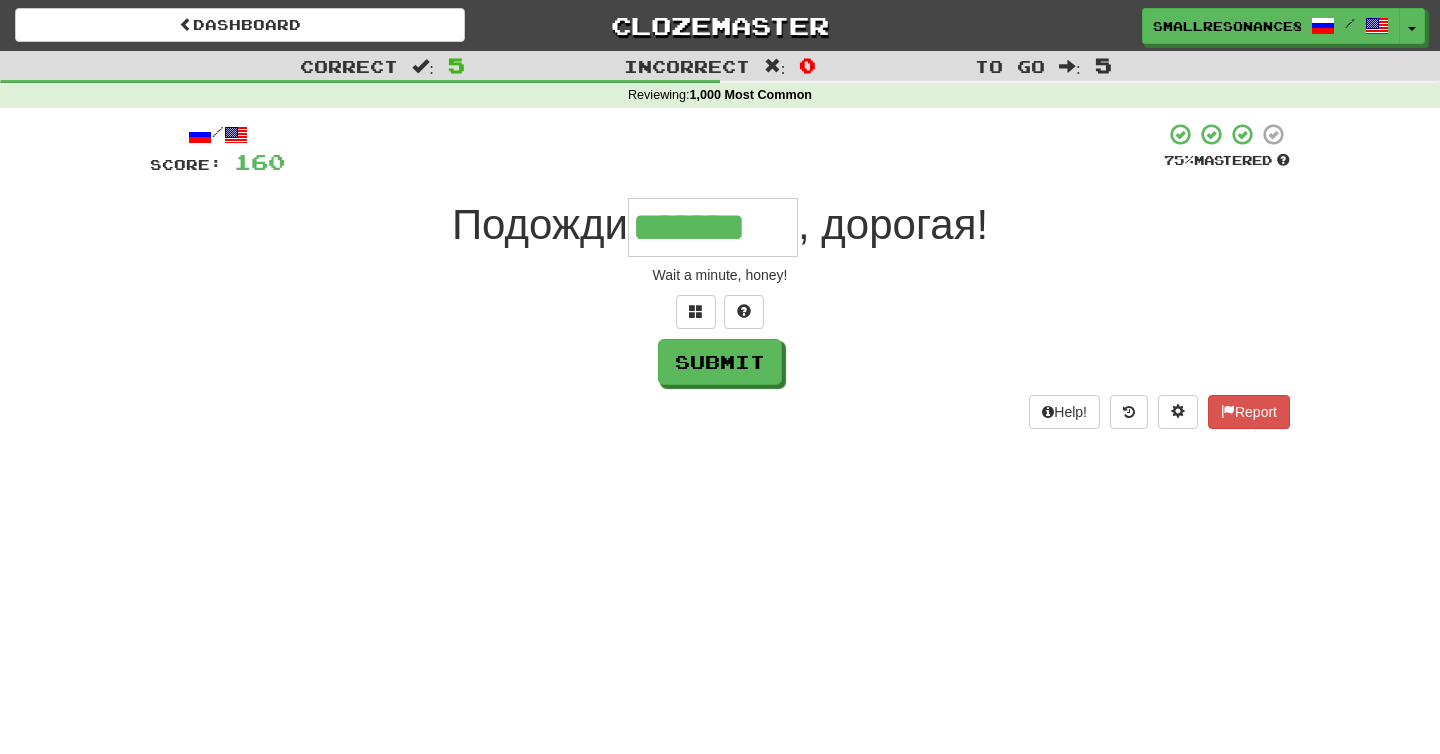 type on "*******" 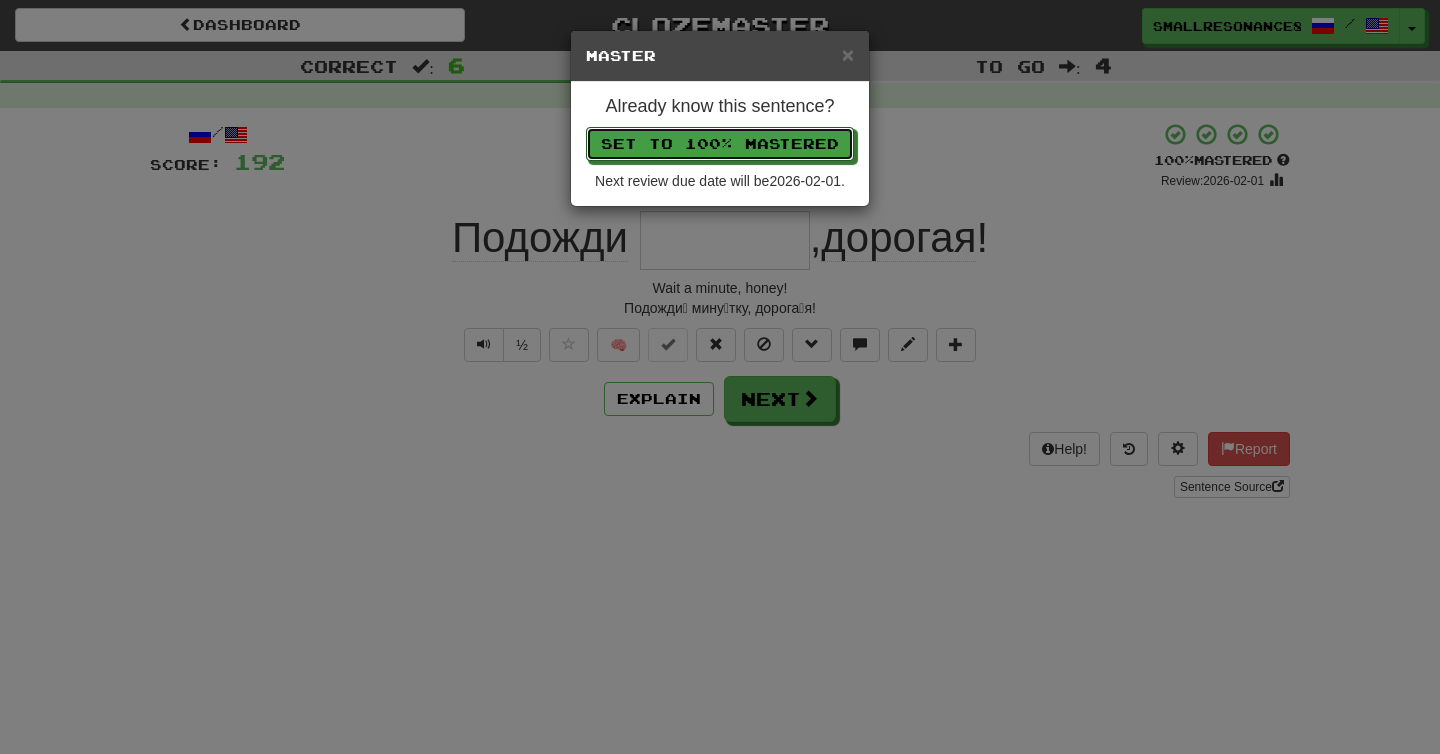 click on "Set to 100% Mastered" at bounding box center [720, 144] 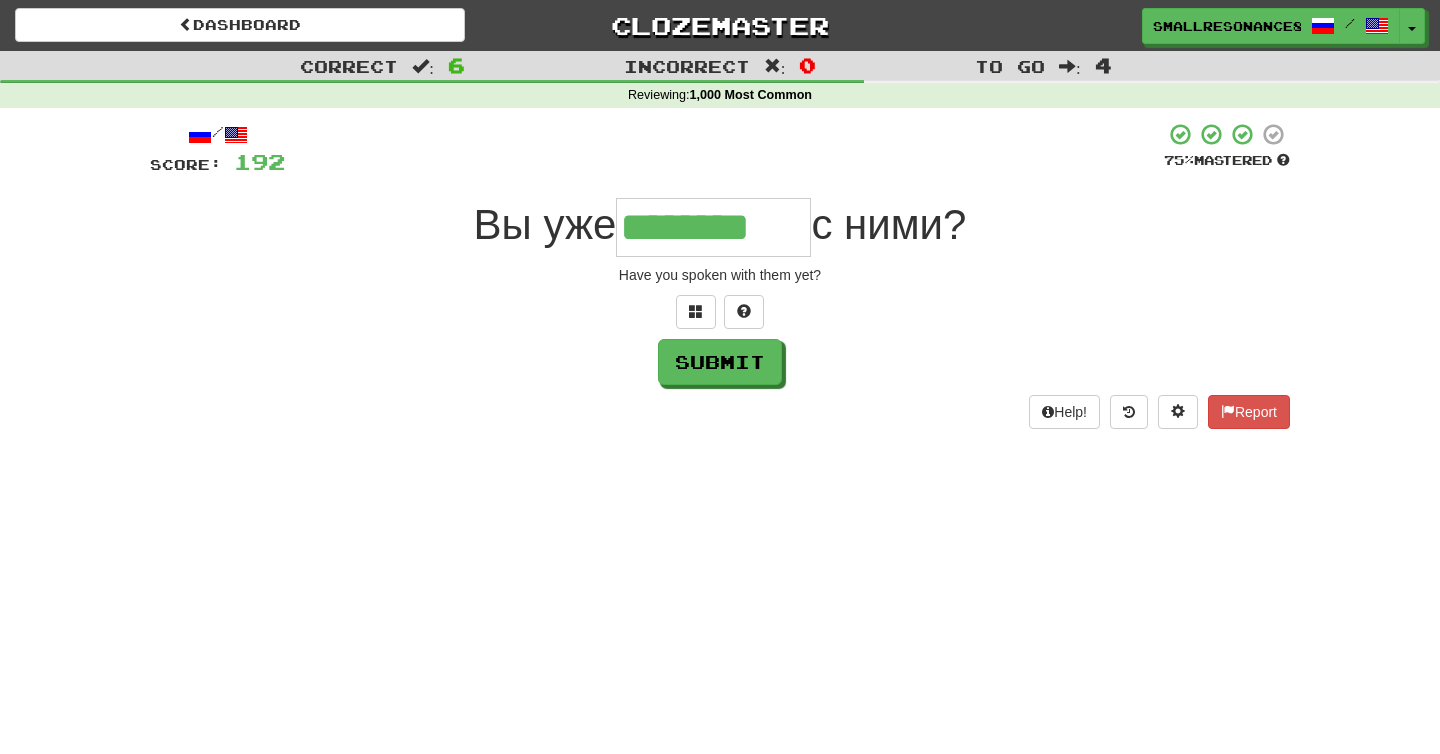 type on "********" 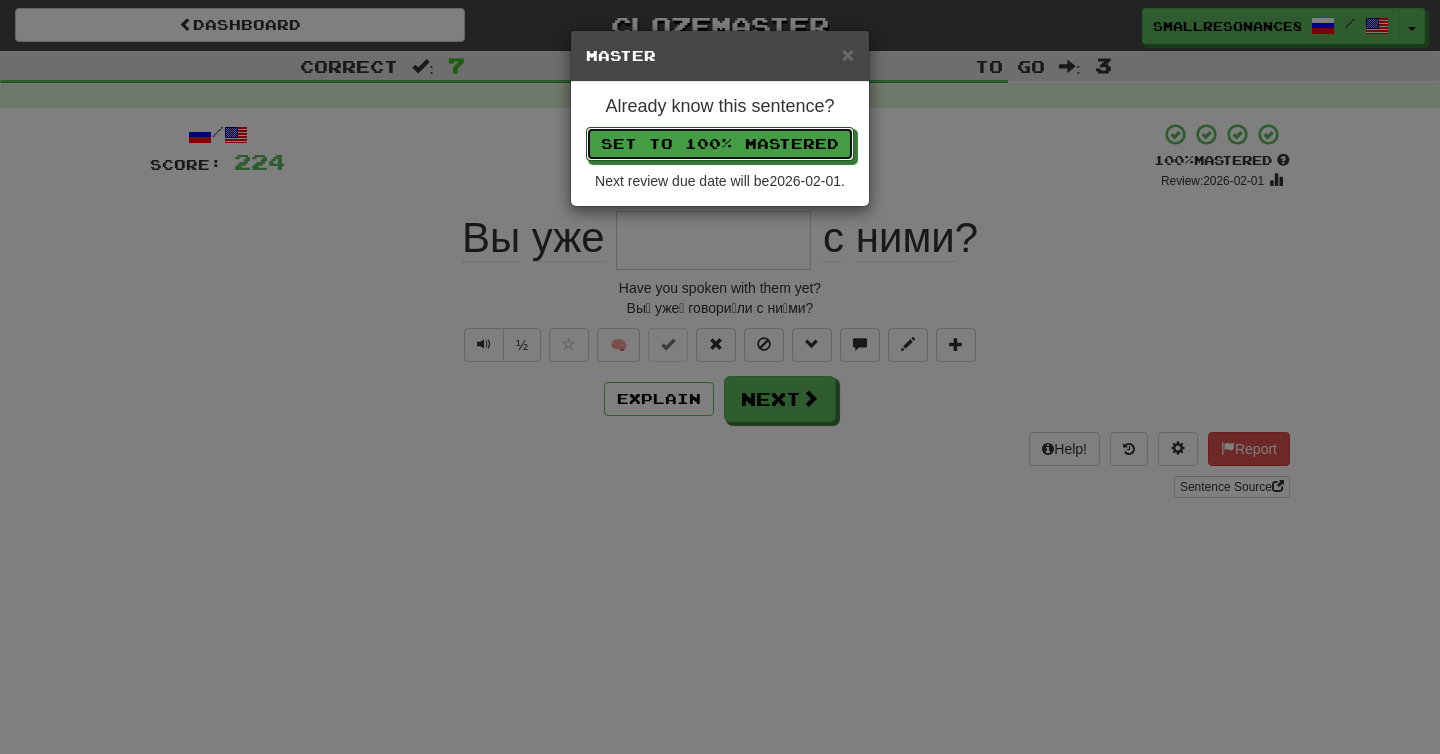 click on "Set to 100% Mastered" at bounding box center (720, 144) 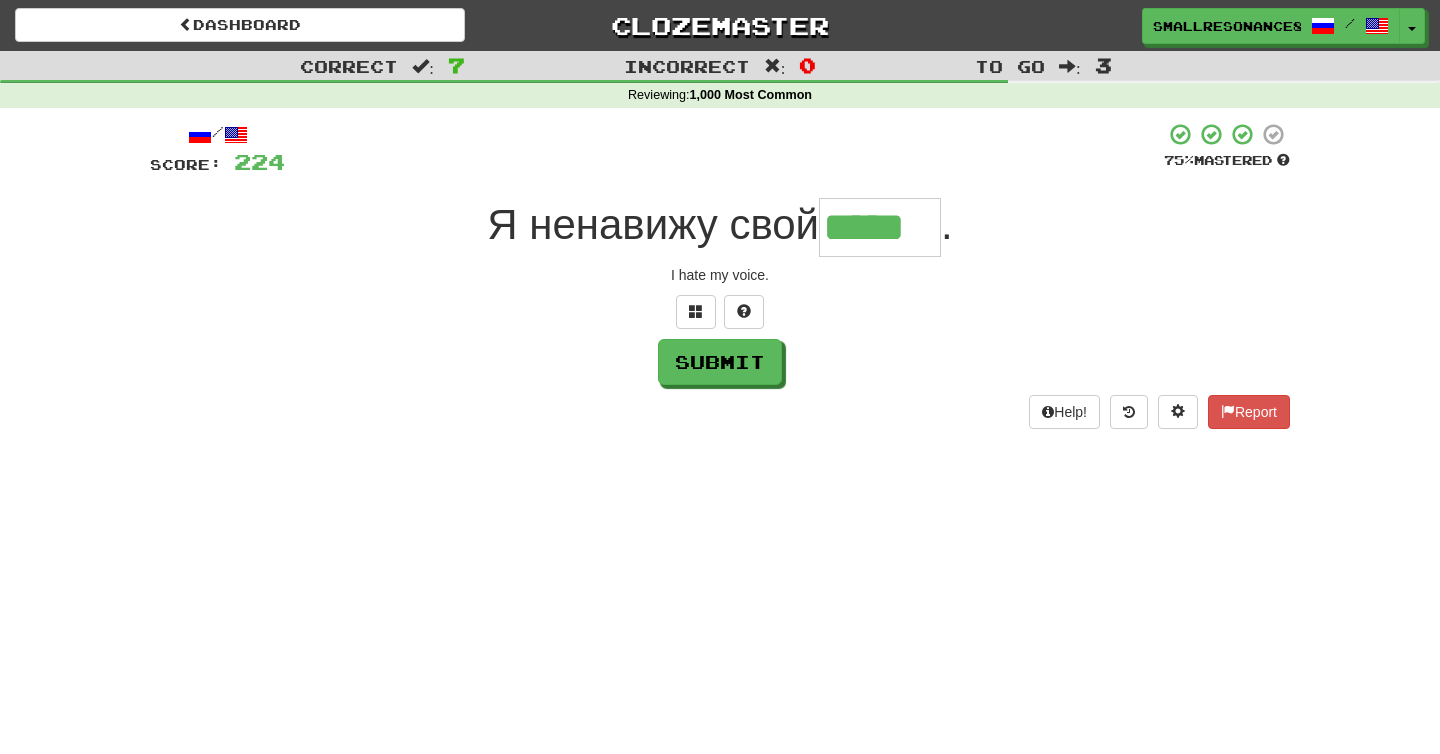 type on "*****" 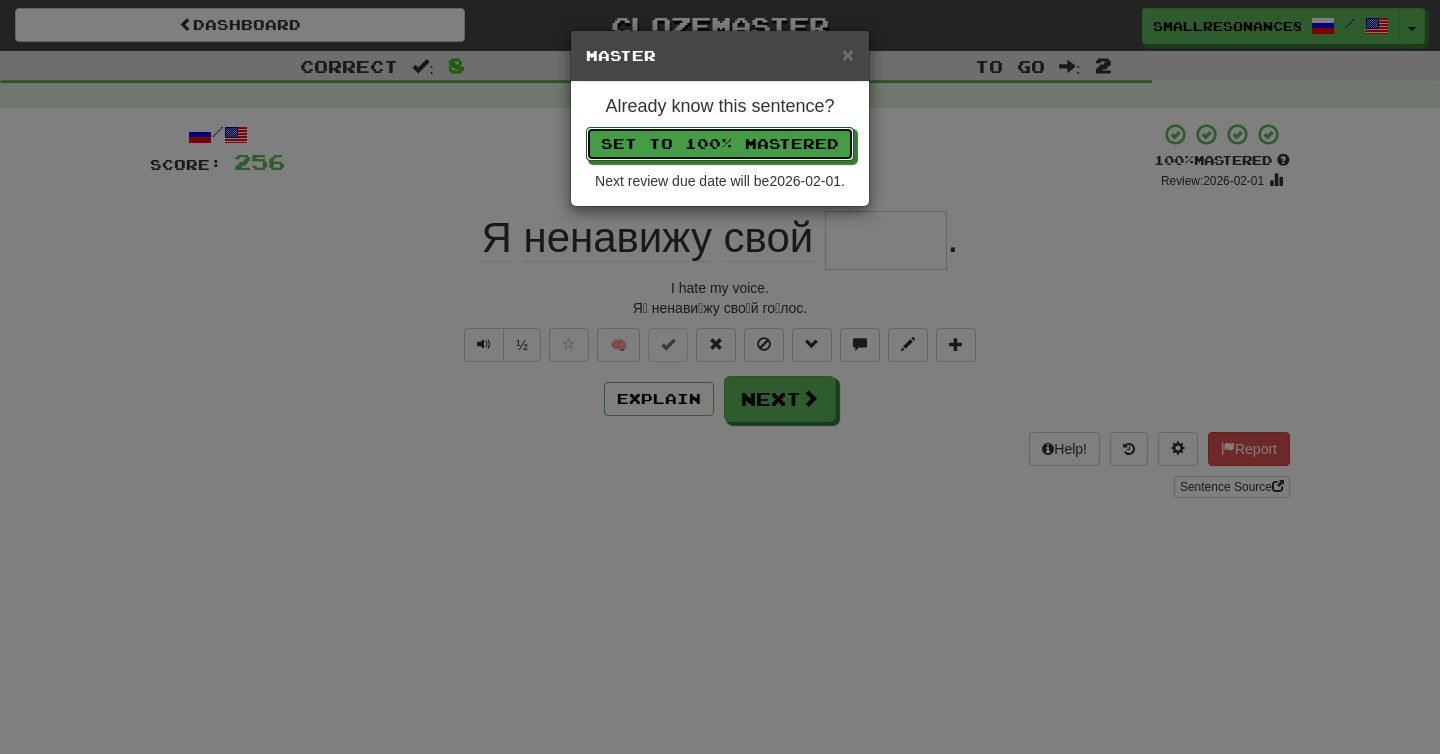 click on "Set to 100% Mastered" at bounding box center [720, 144] 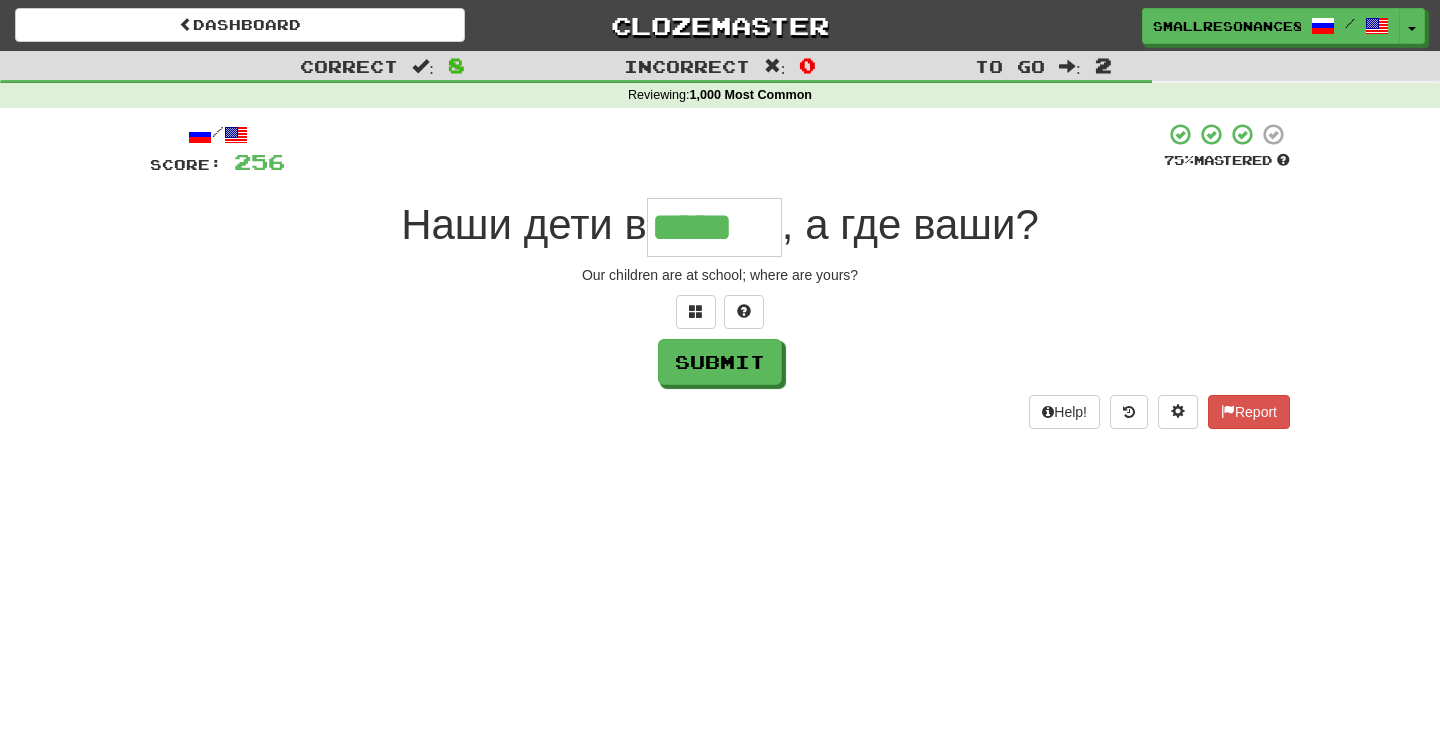 type on "*****" 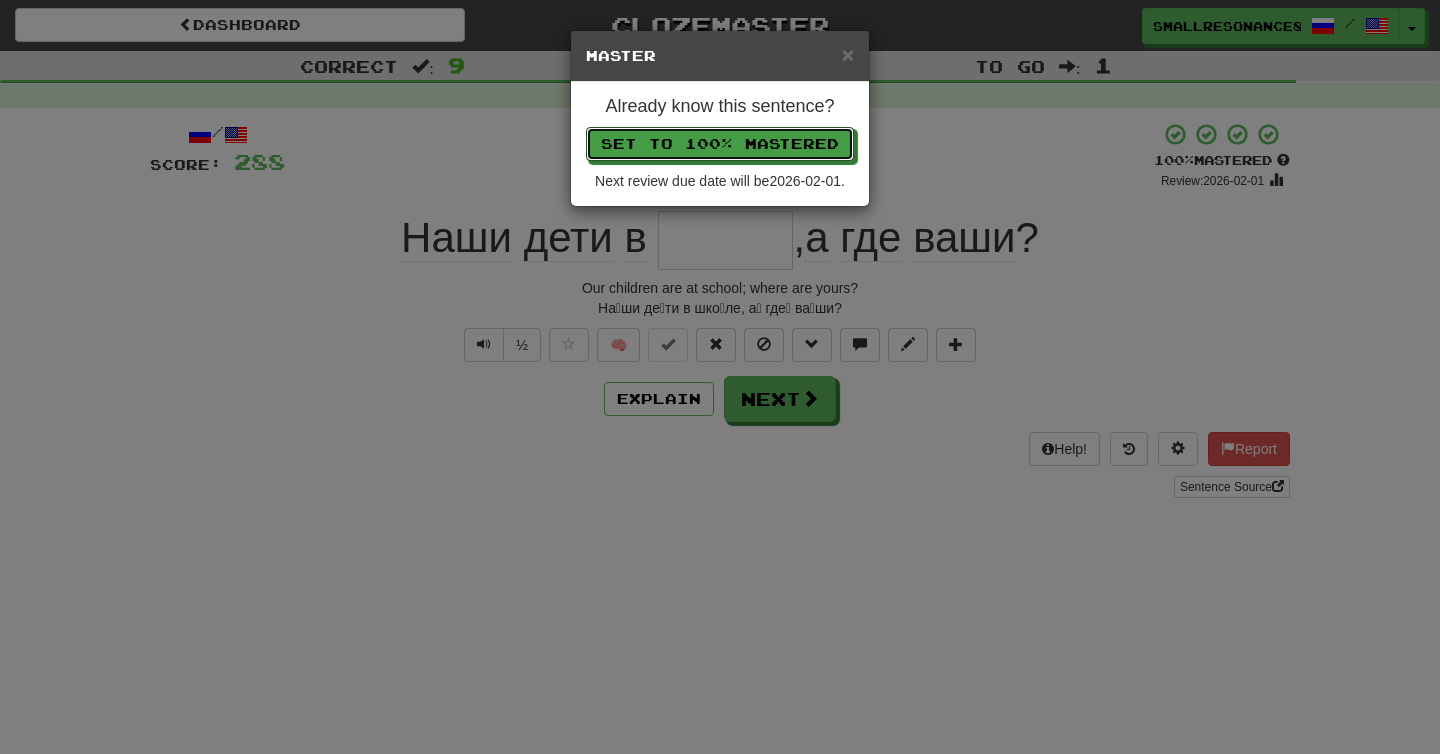 click on "Set to 100% Mastered" at bounding box center [720, 144] 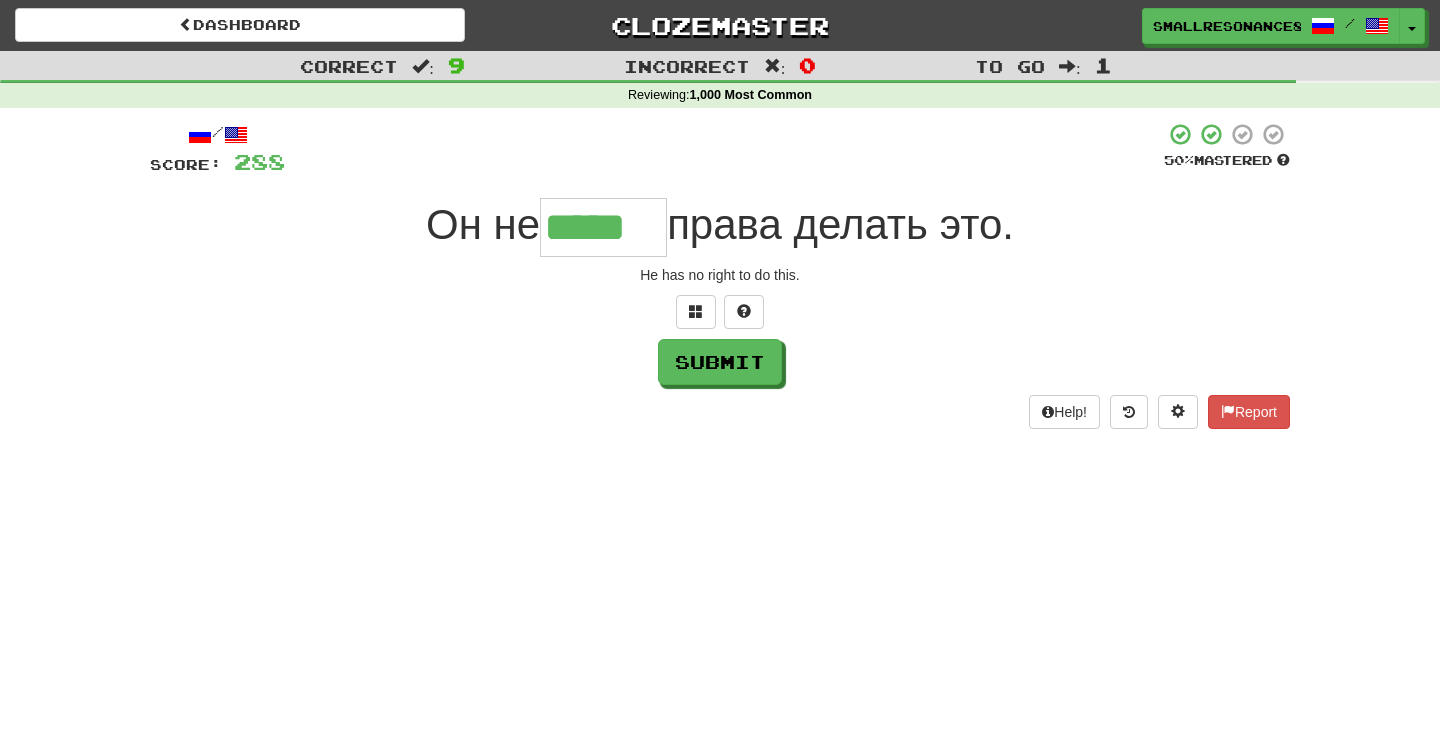 type on "*****" 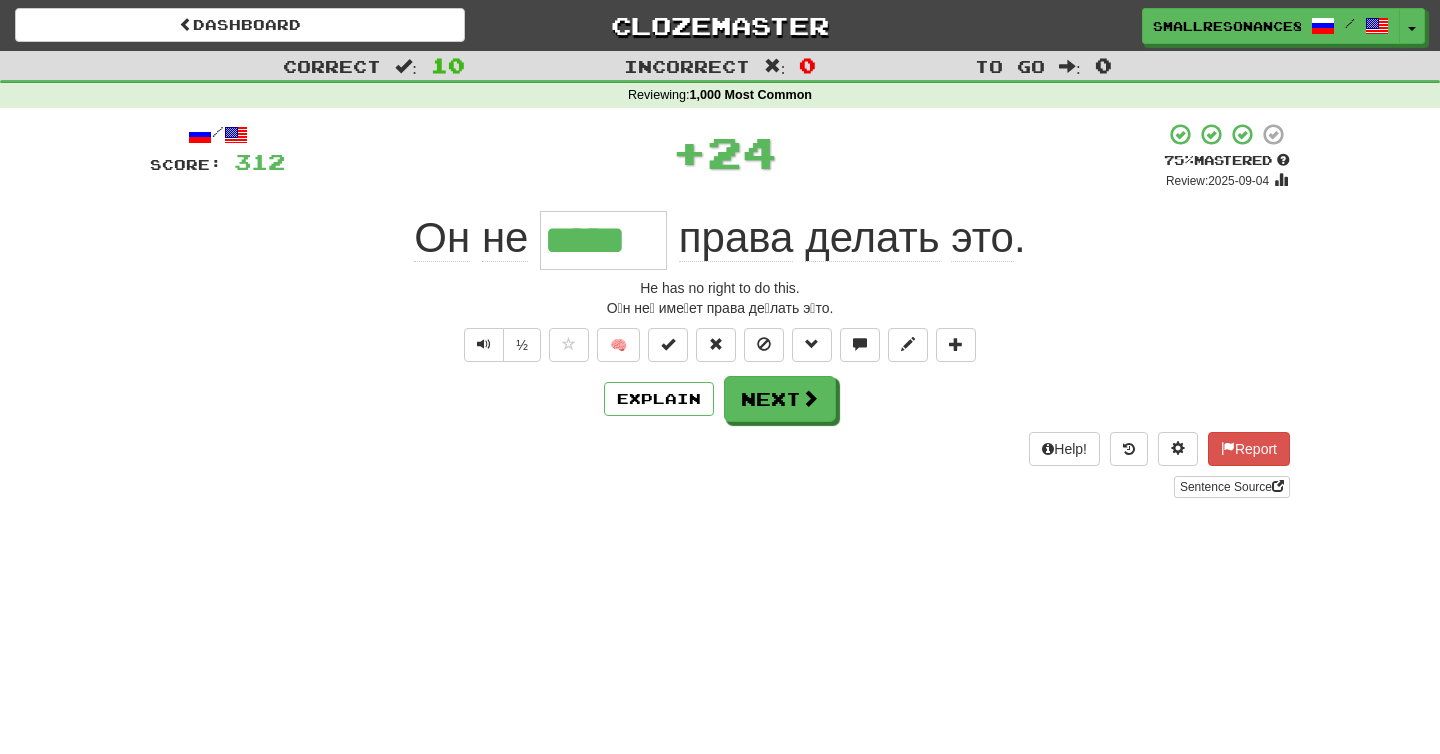 type 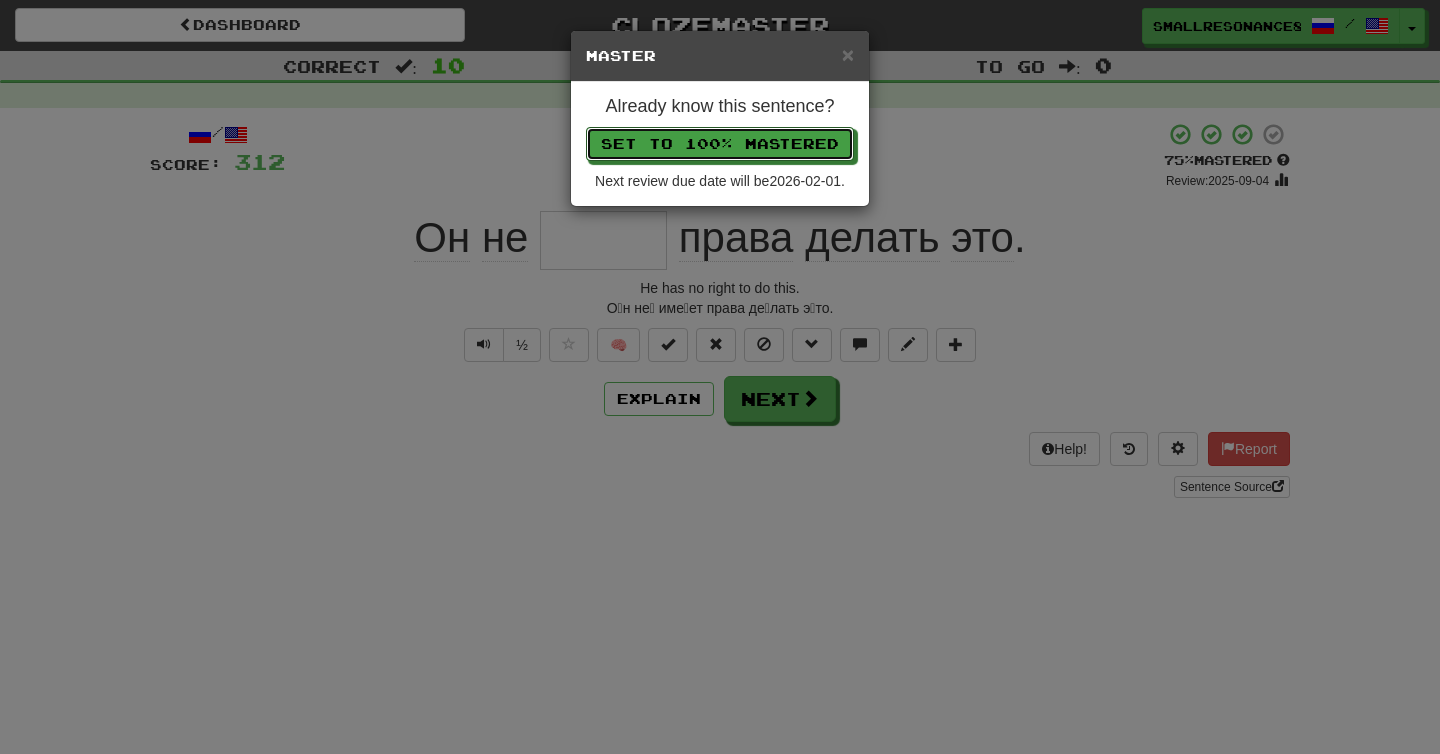 click on "Set to 100% Mastered" at bounding box center (720, 144) 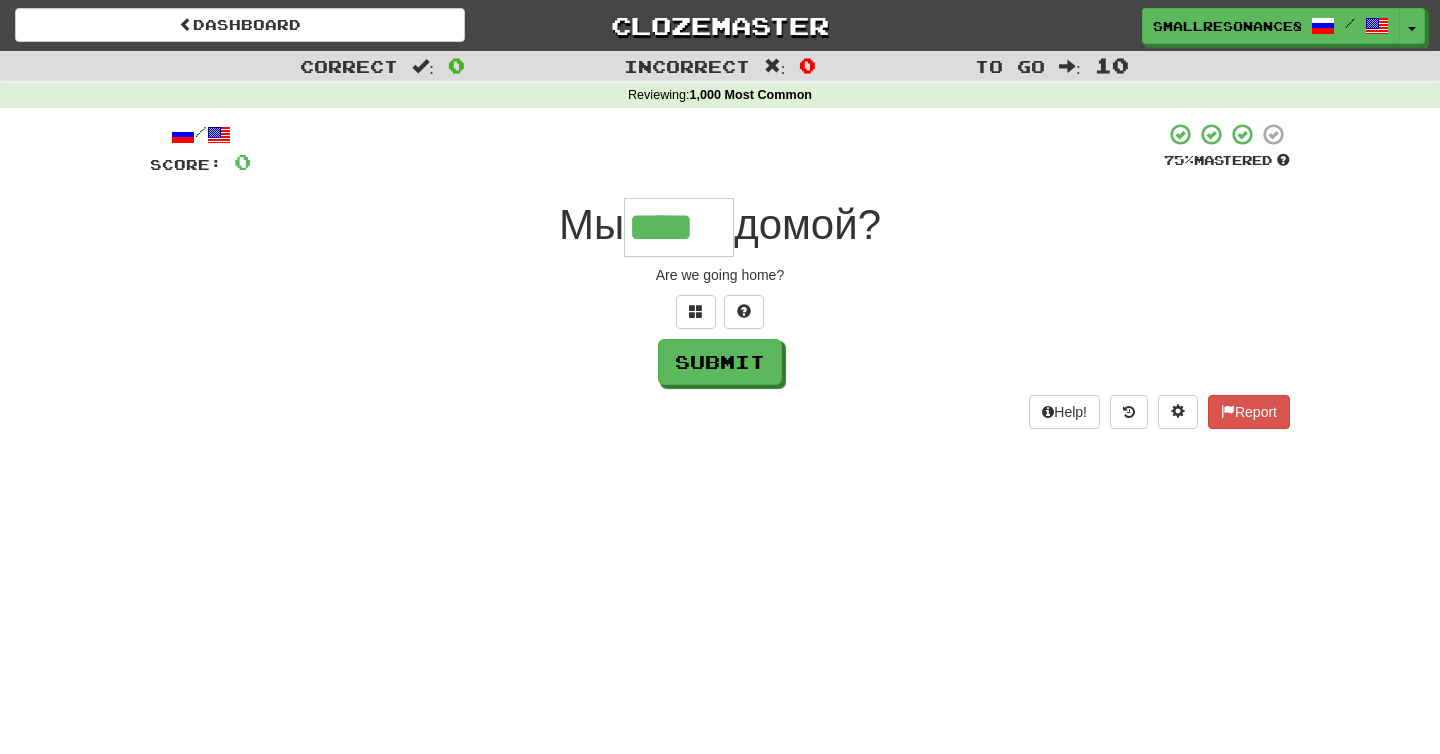 type on "****" 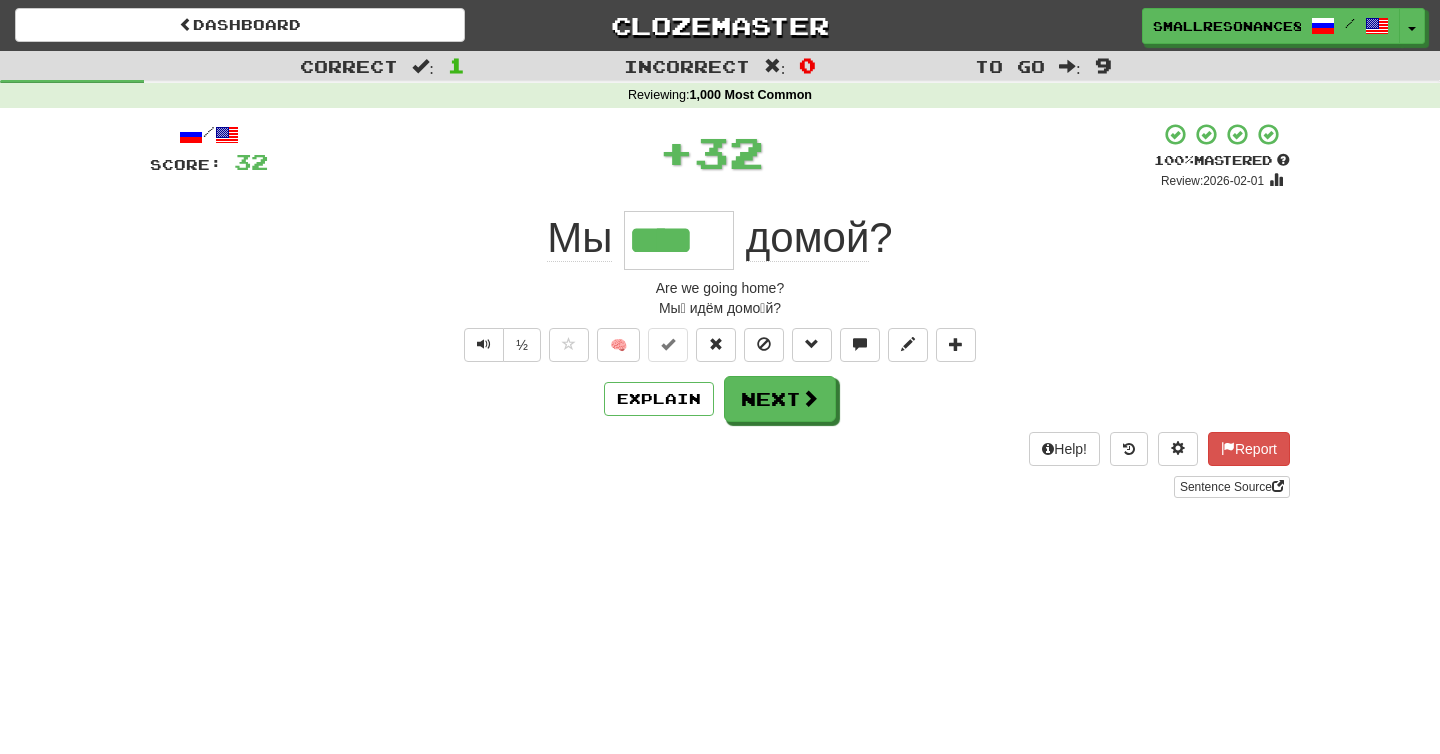 type 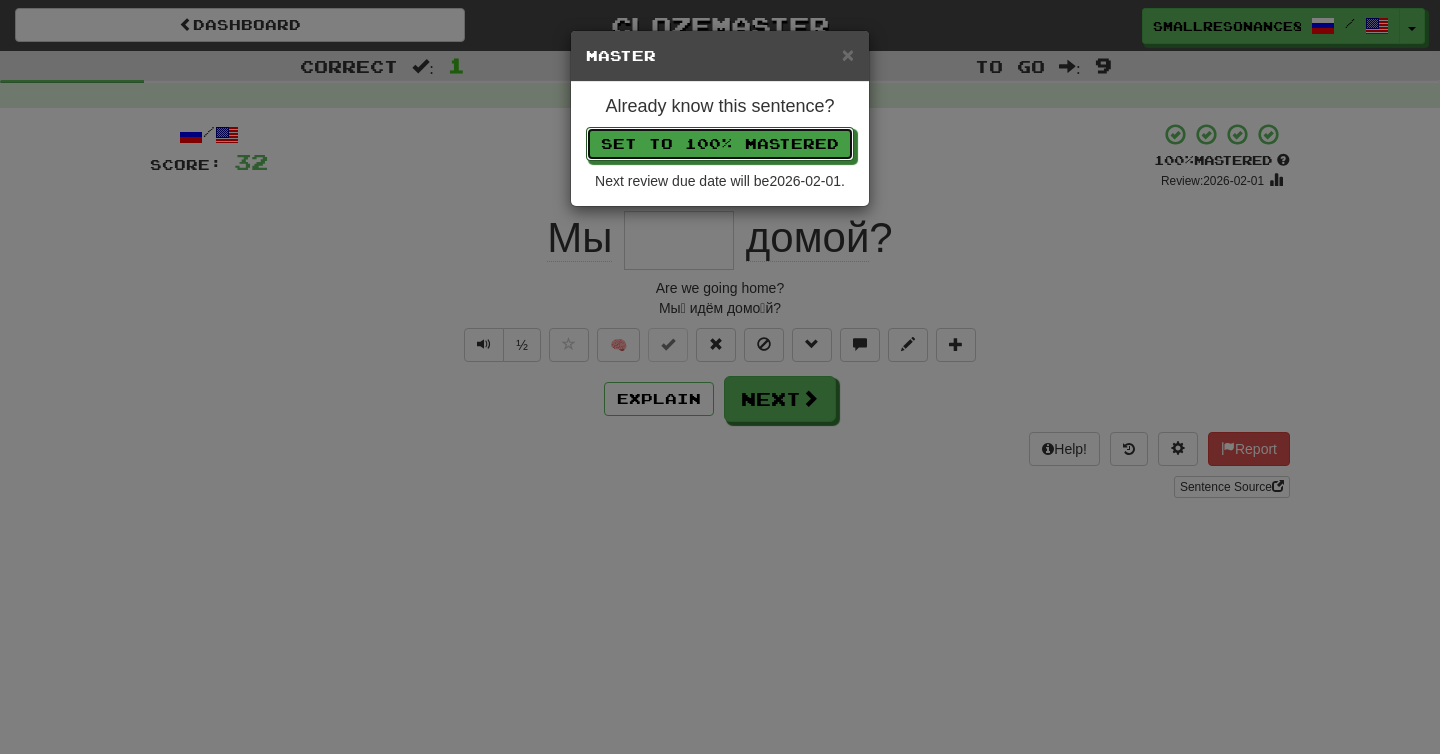 type 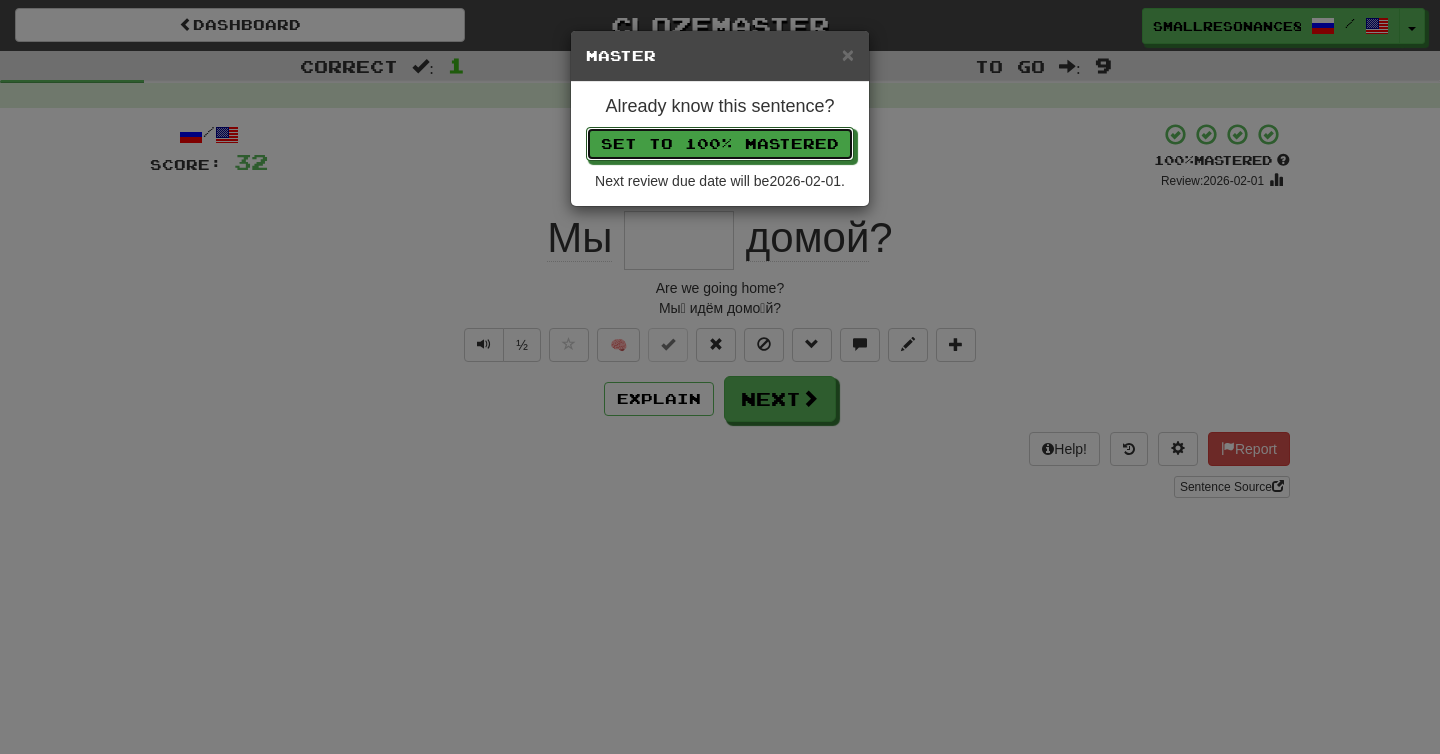 click on "Set to 100% Mastered" at bounding box center (720, 144) 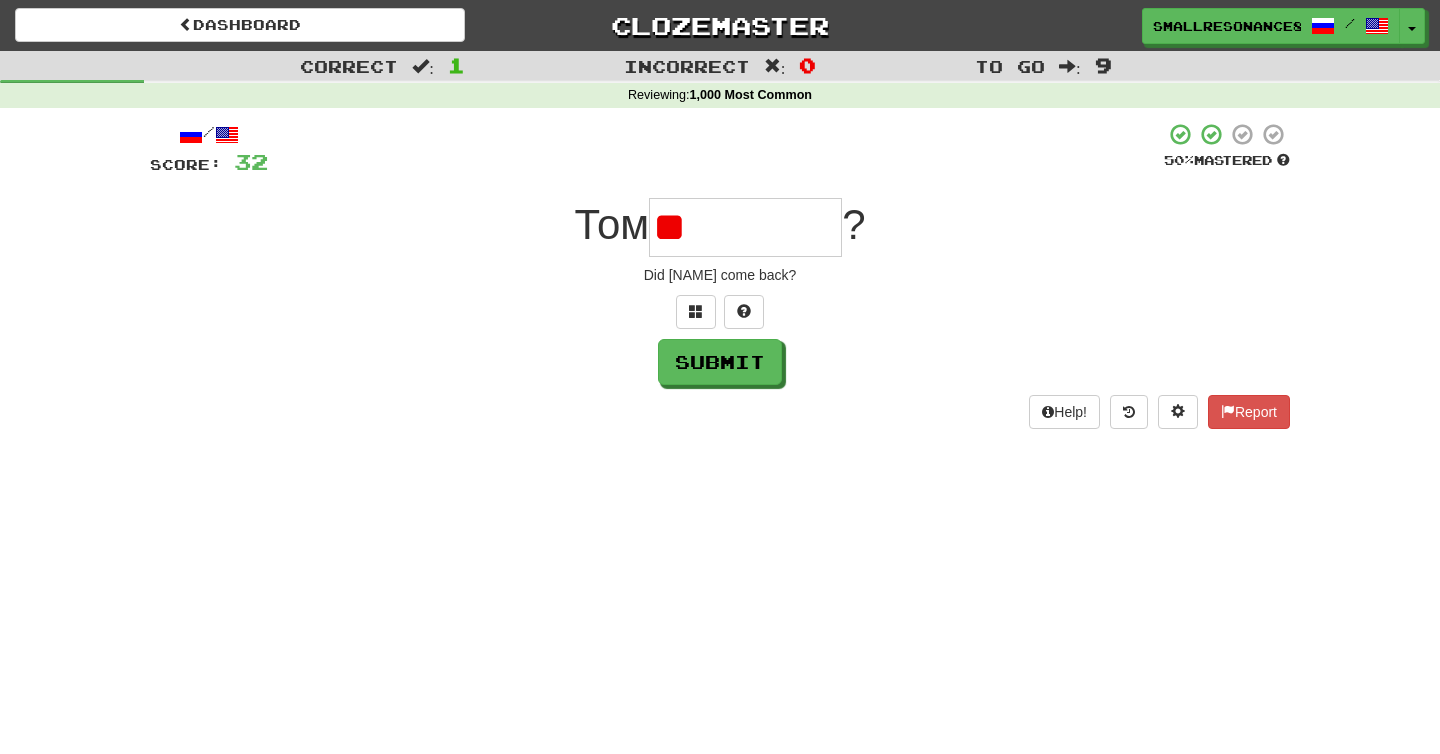 type on "*" 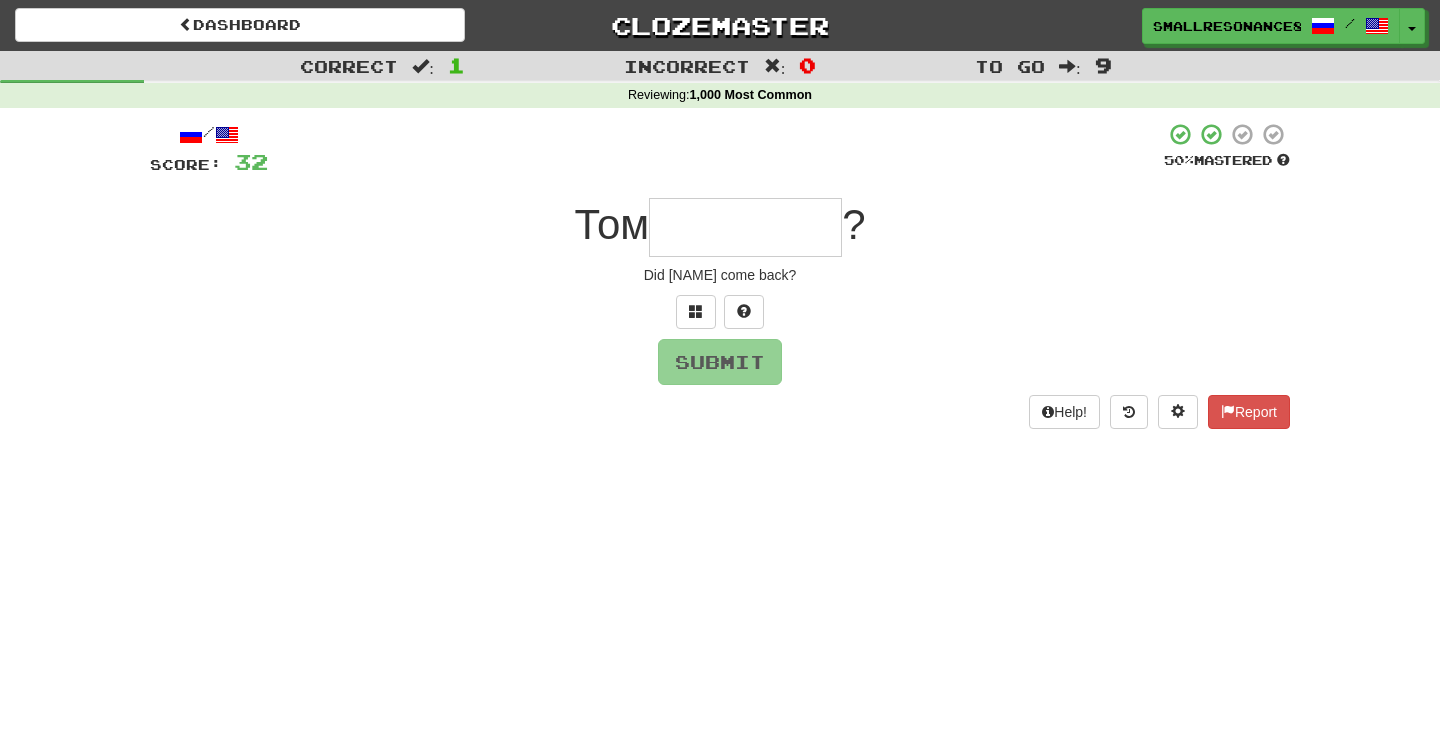 type on "*" 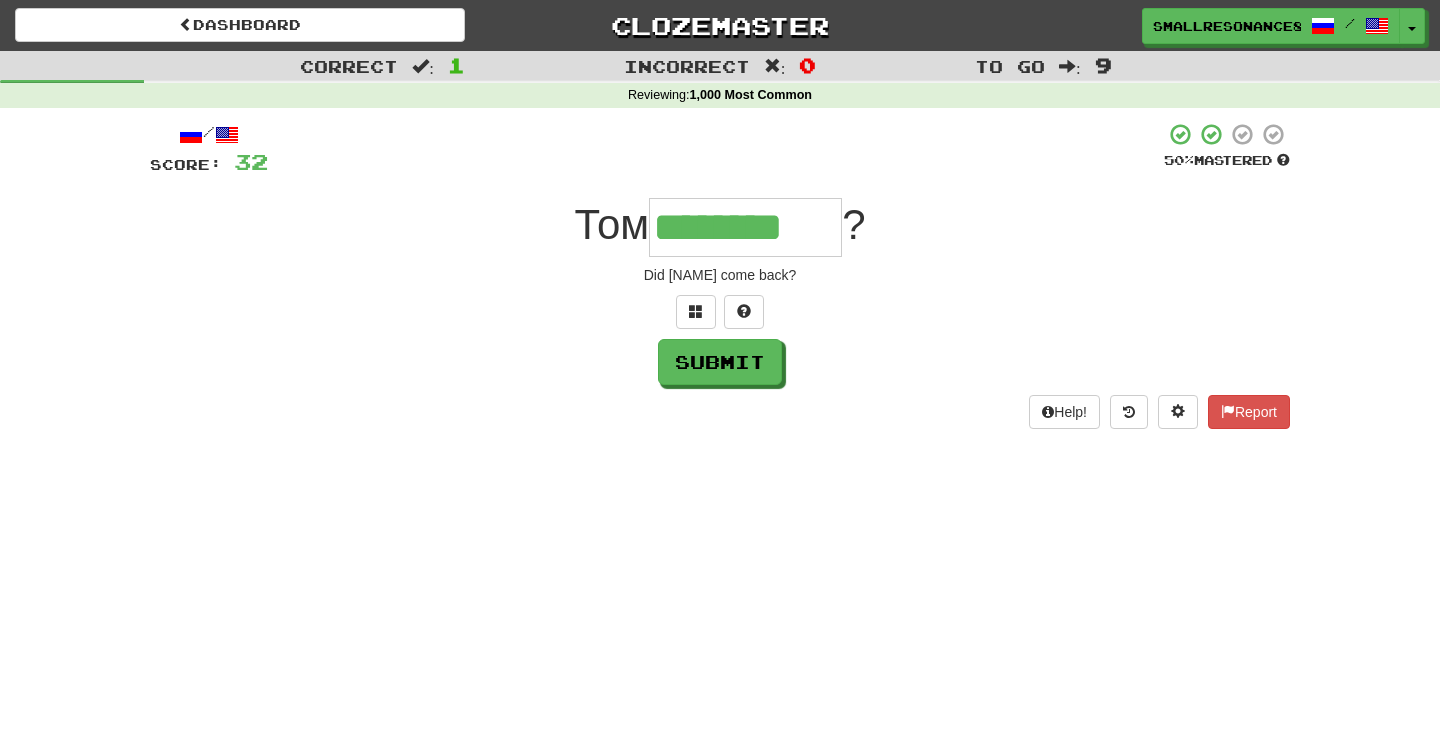 type on "********" 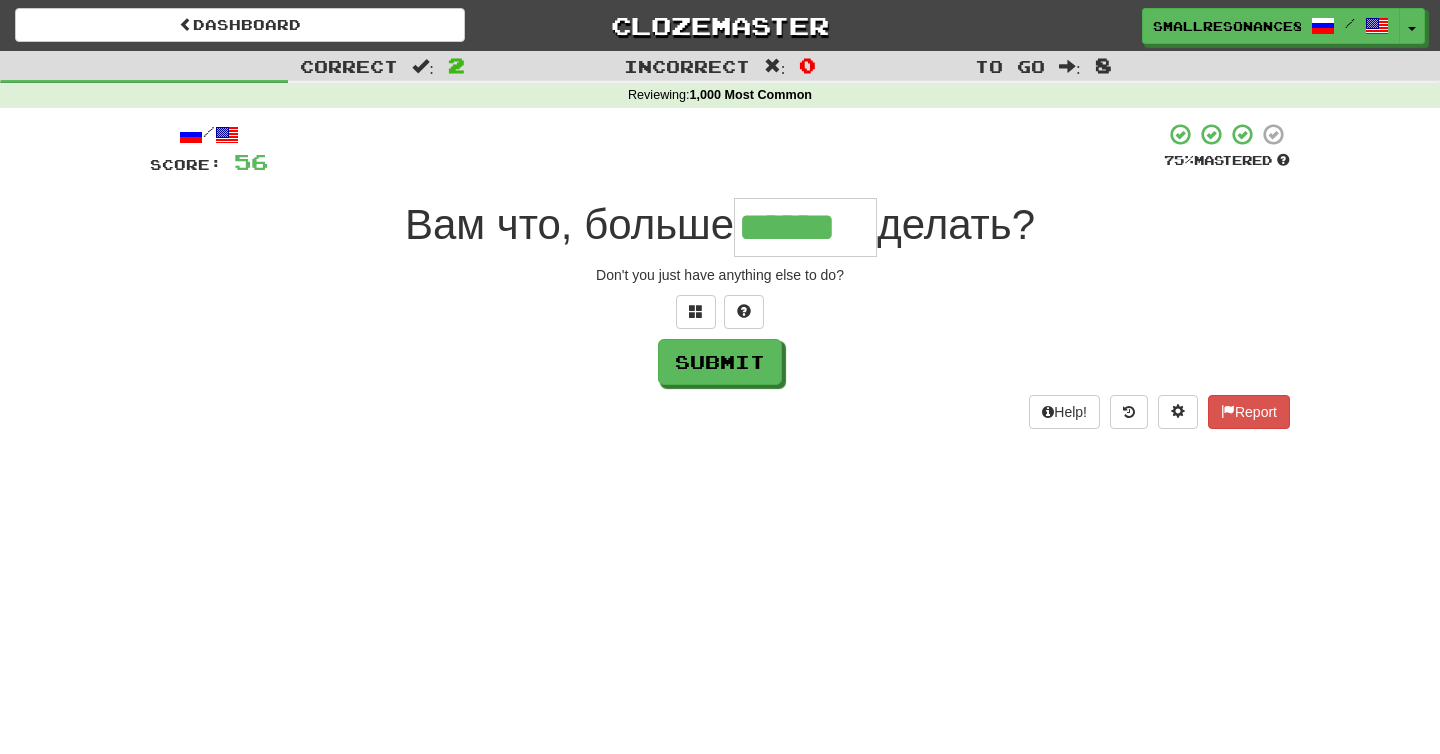 type on "******" 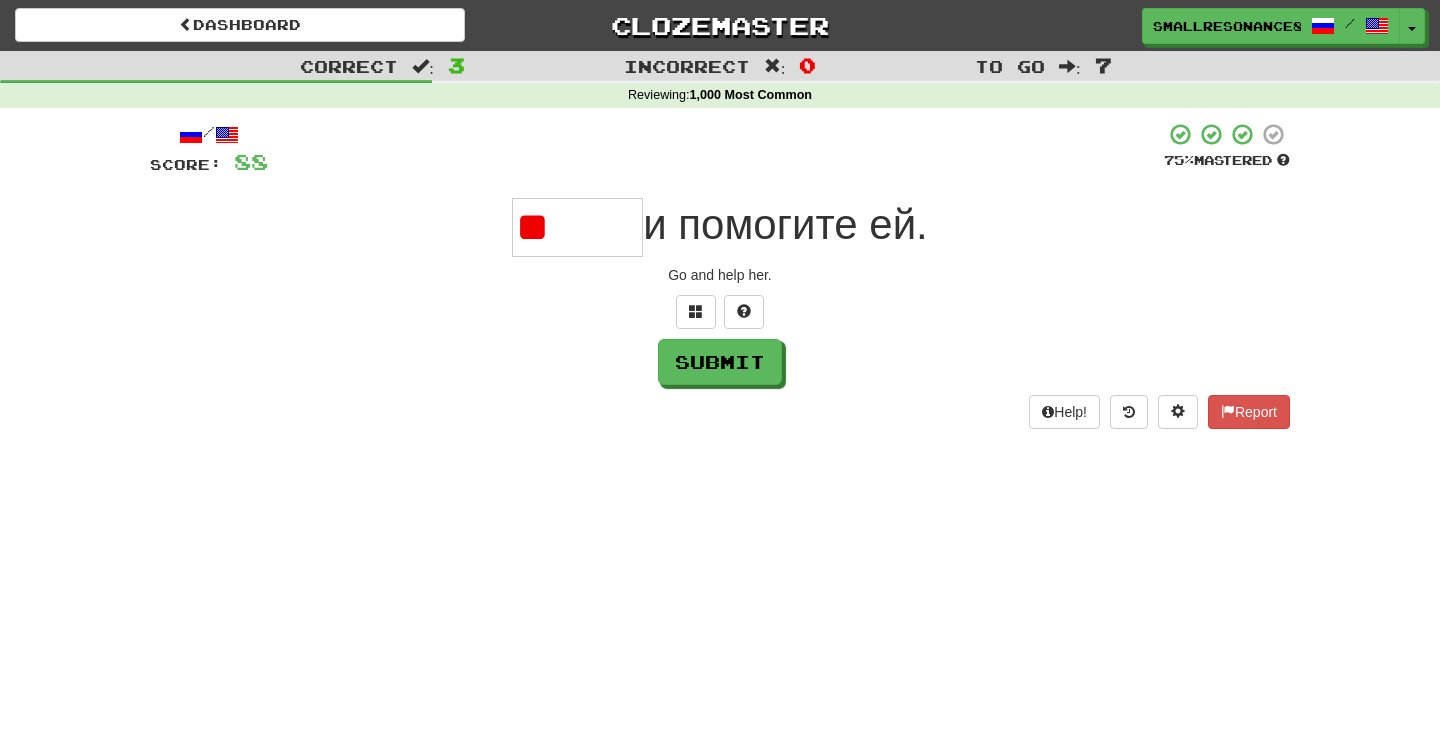 type on "*" 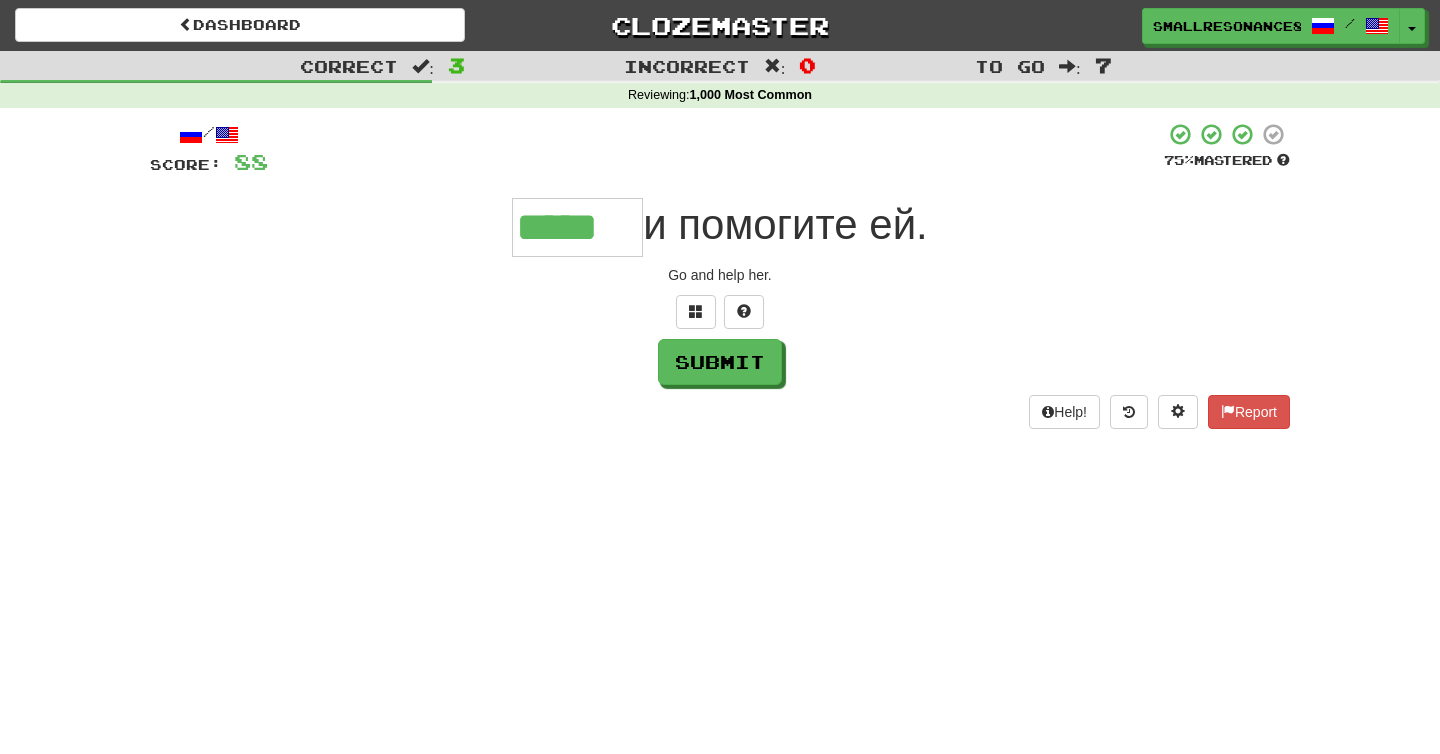 type on "*****" 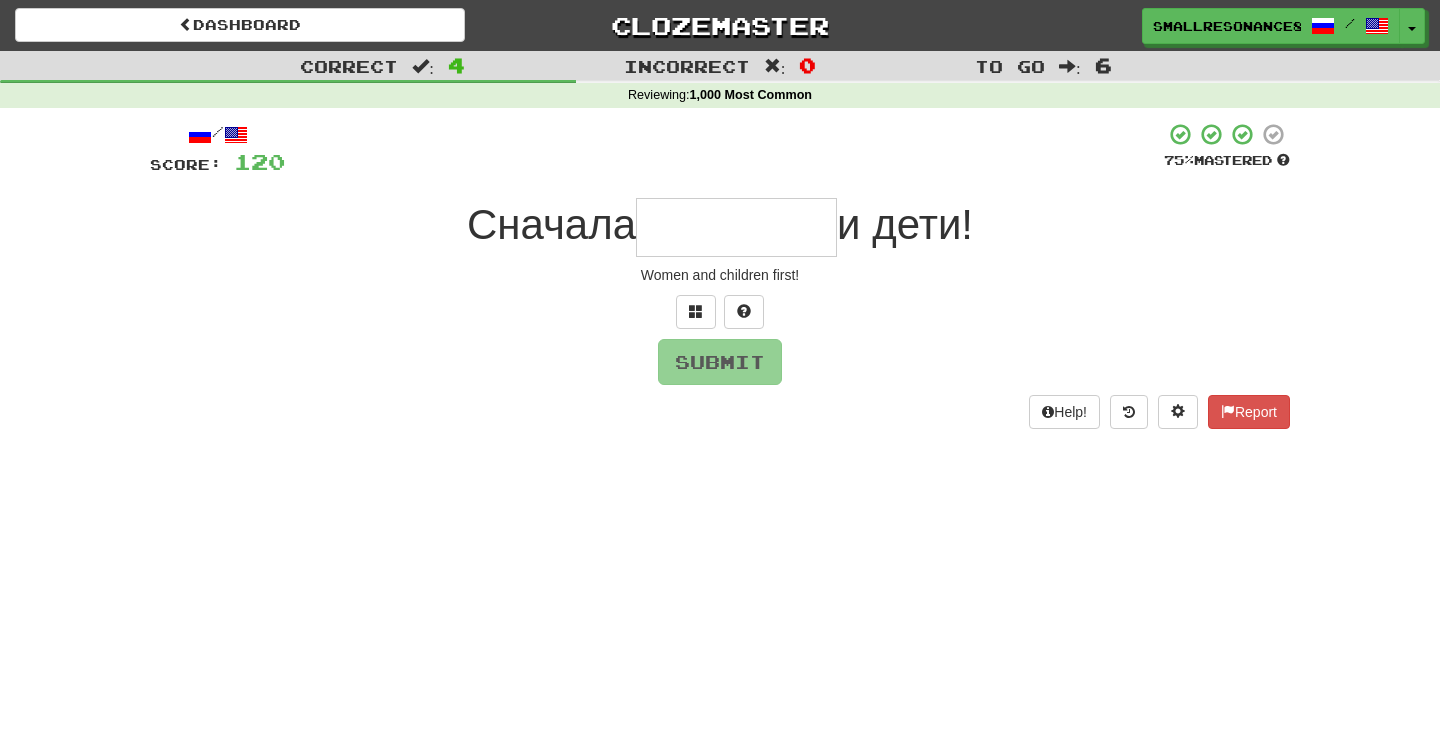 type on "*" 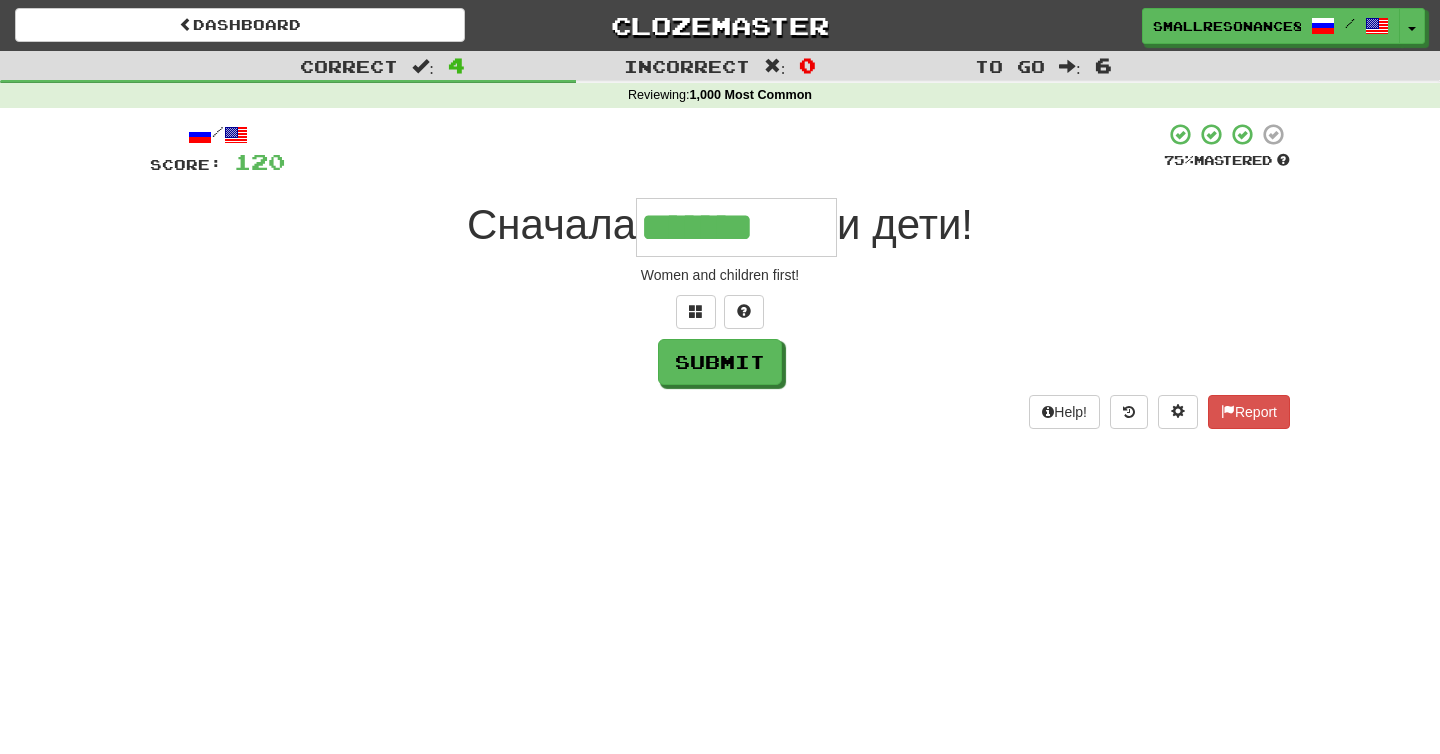 type on "*******" 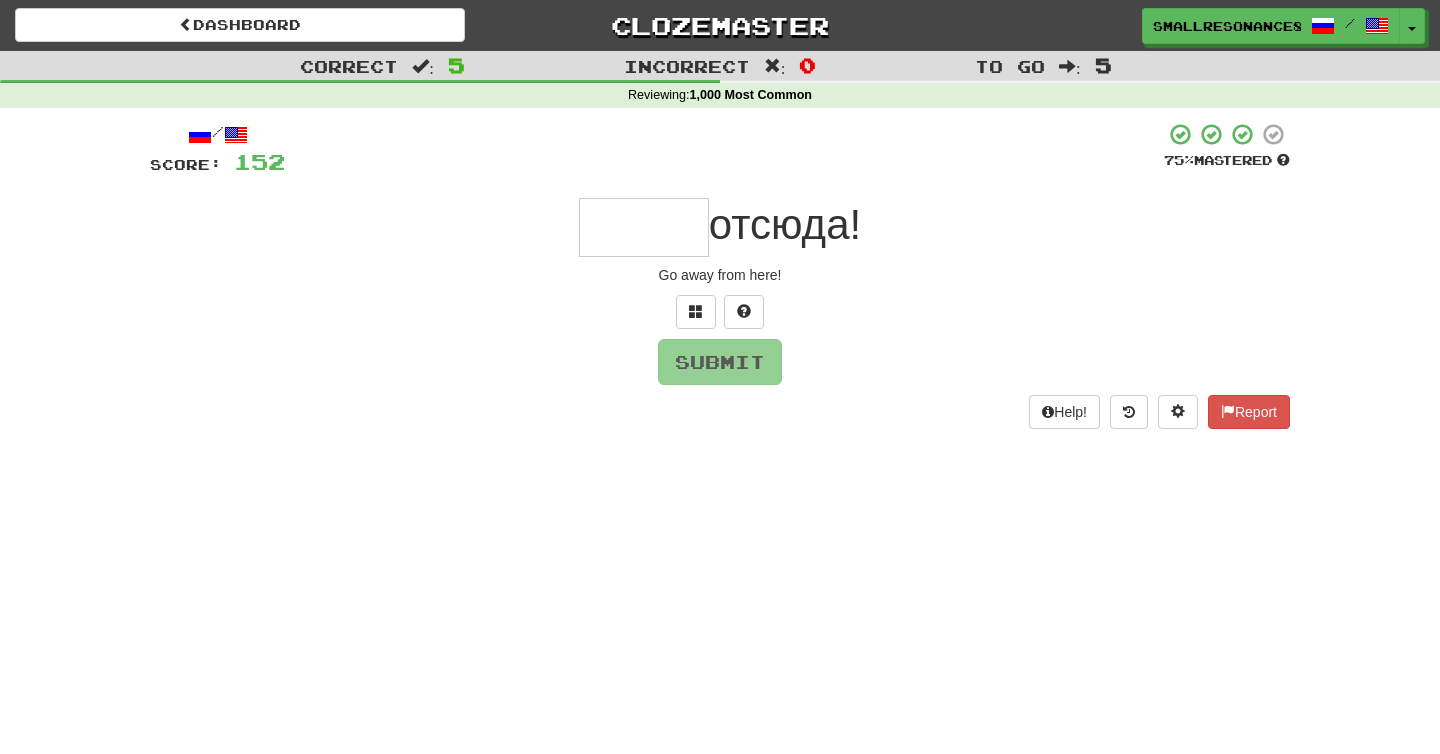 type on "*" 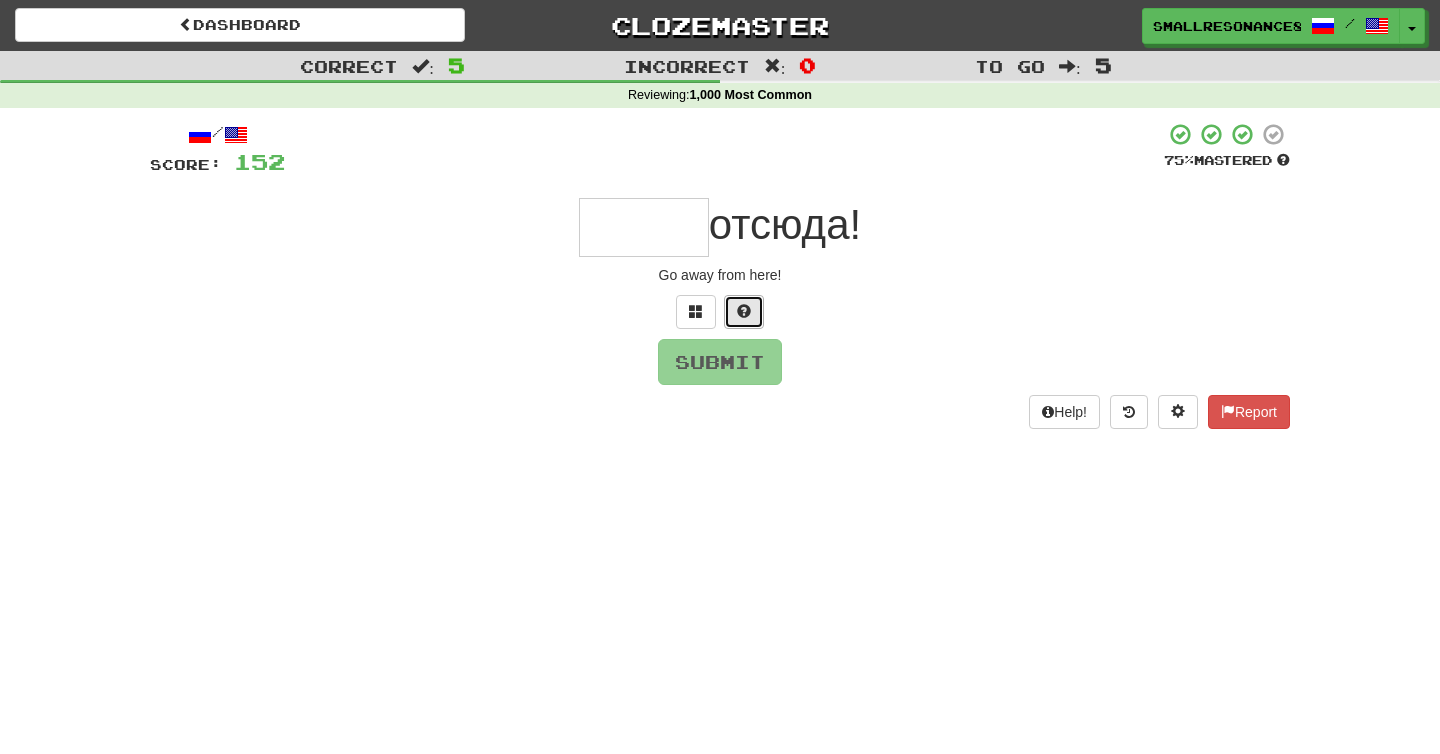 click at bounding box center [744, 311] 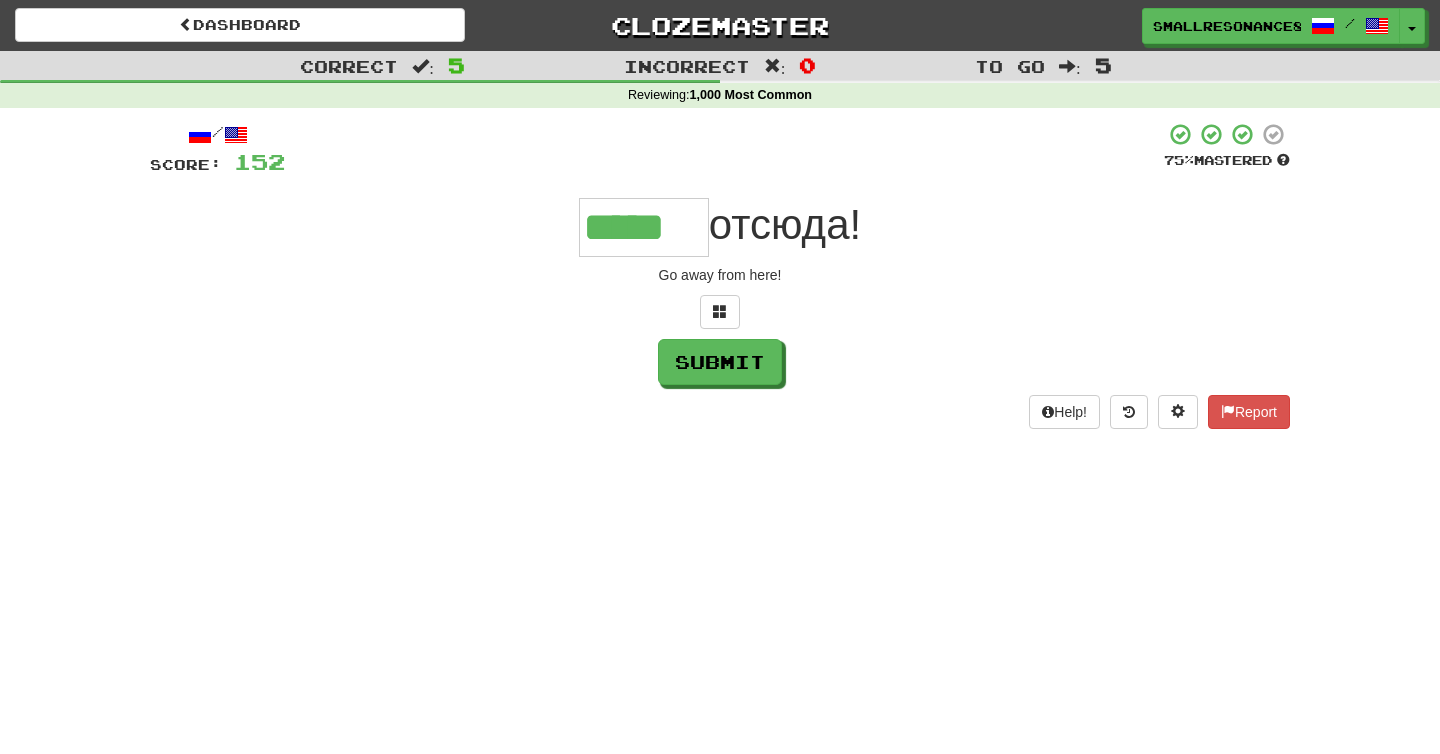 type on "*****" 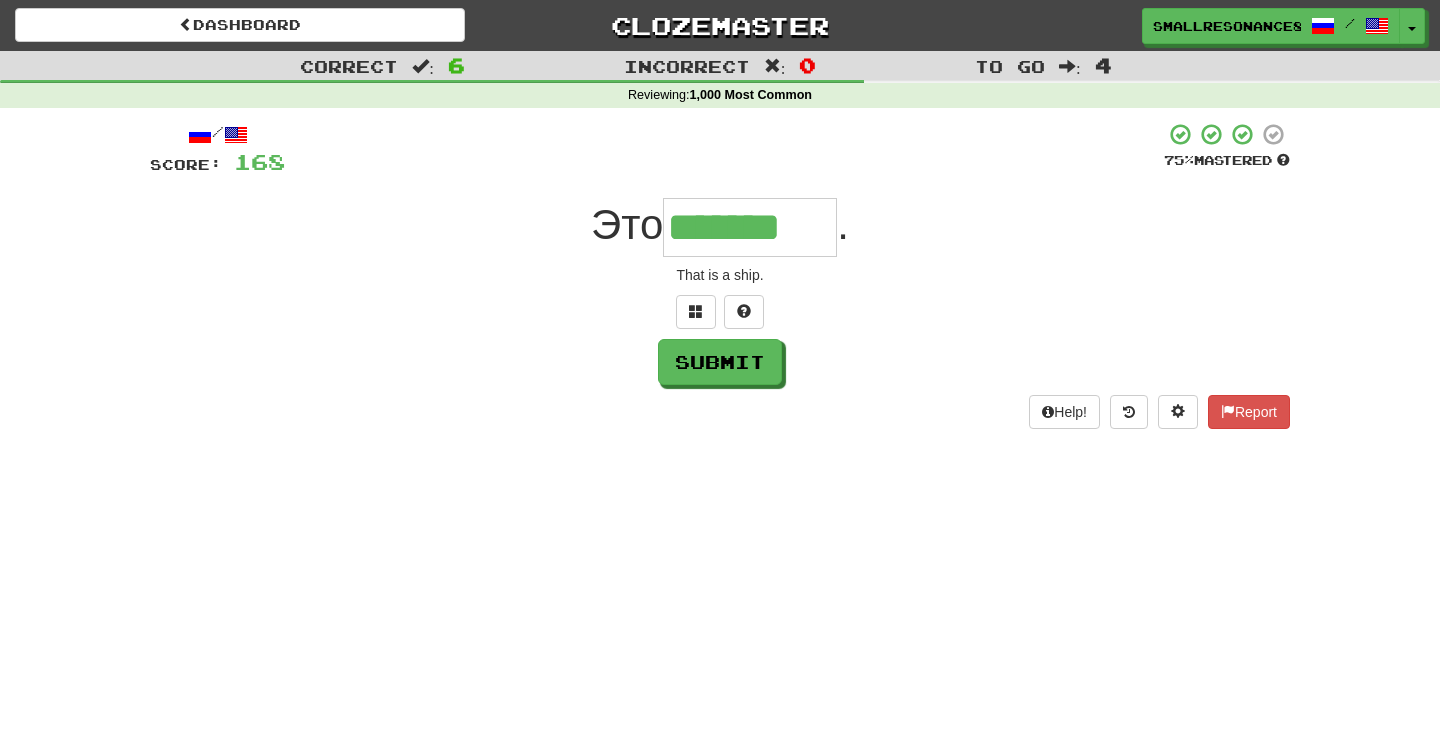 type on "*******" 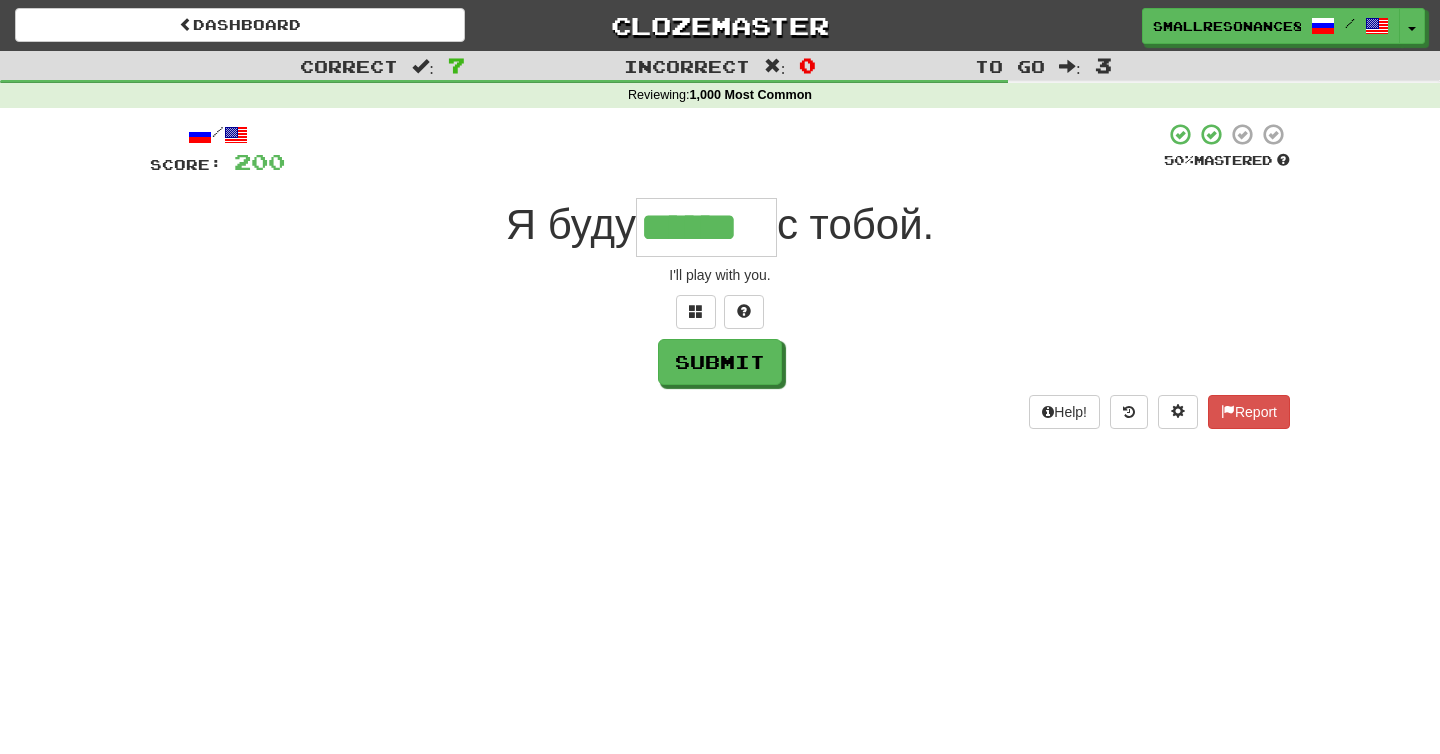 type on "******" 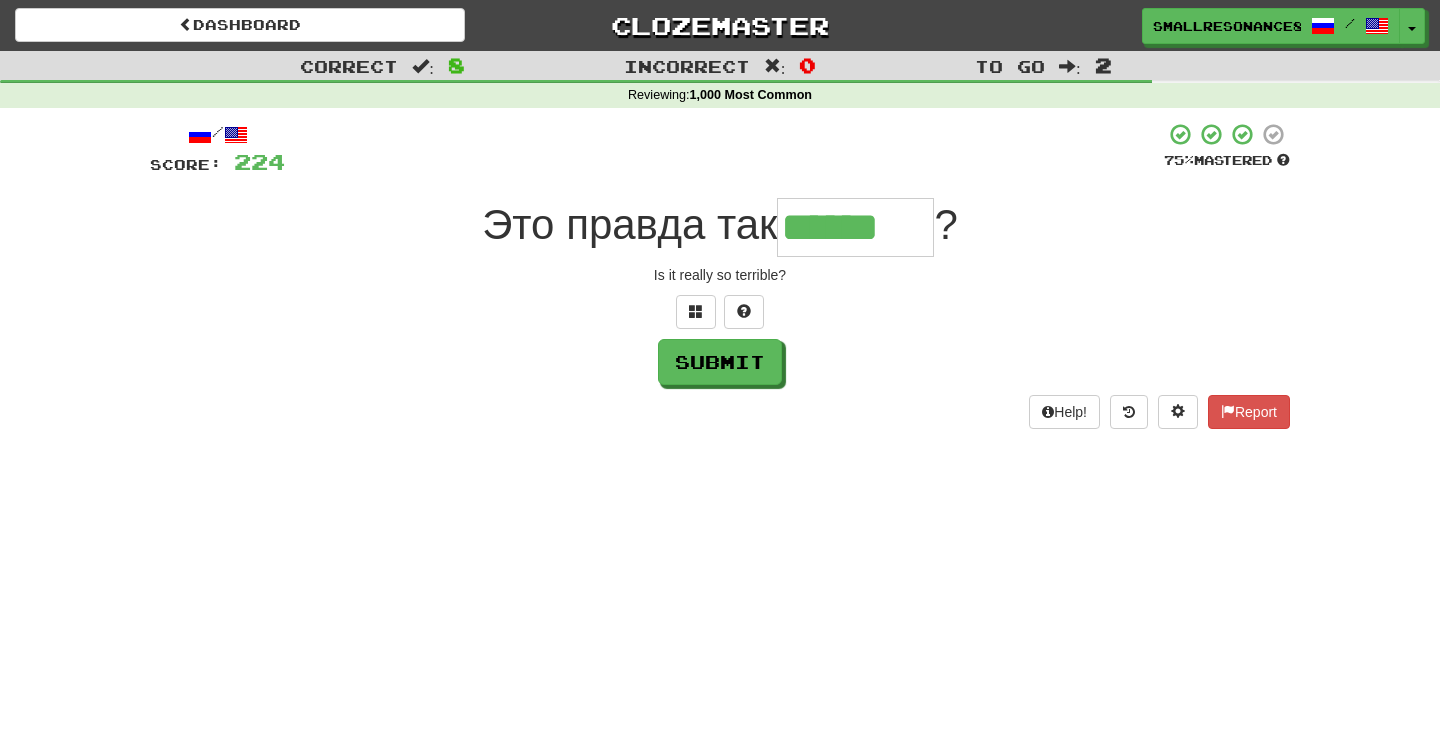 type on "******" 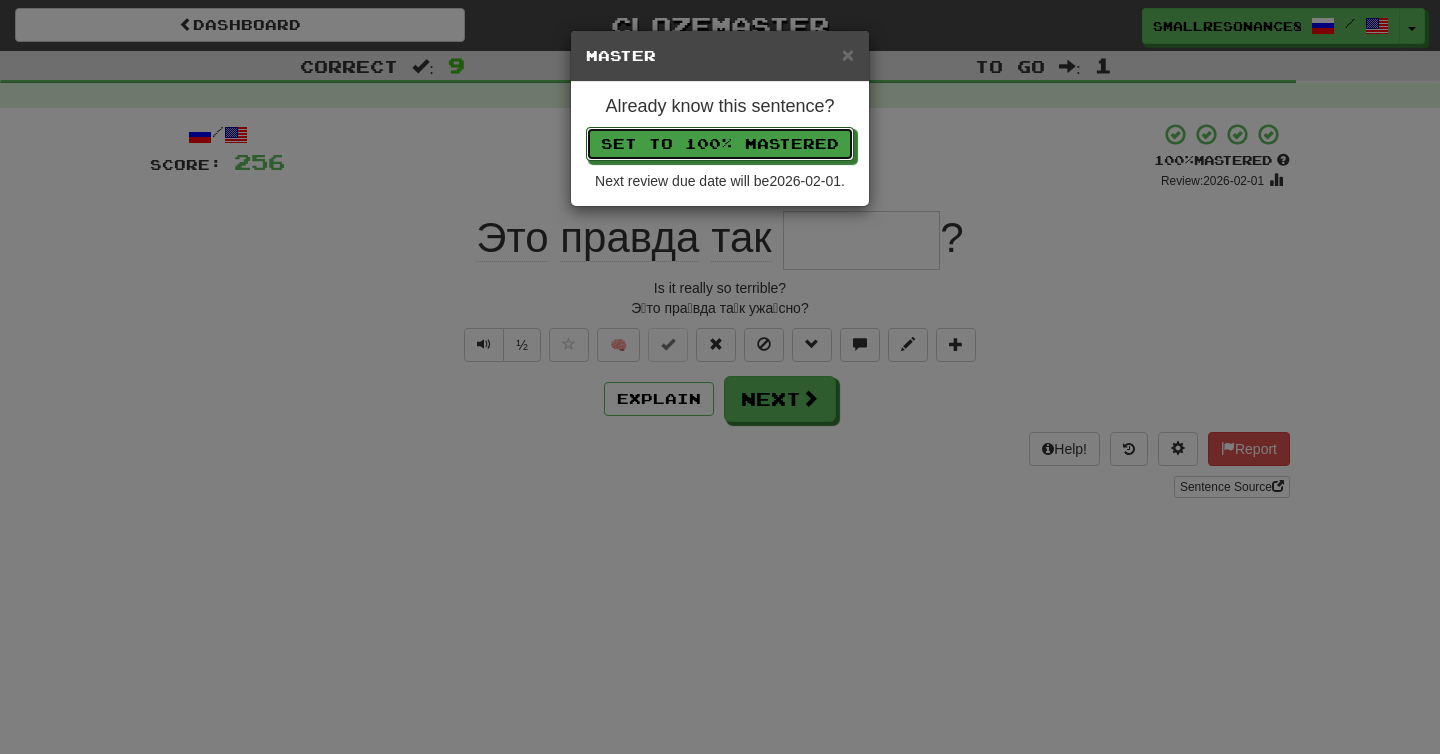 click on "Set to 100% Mastered" at bounding box center [720, 144] 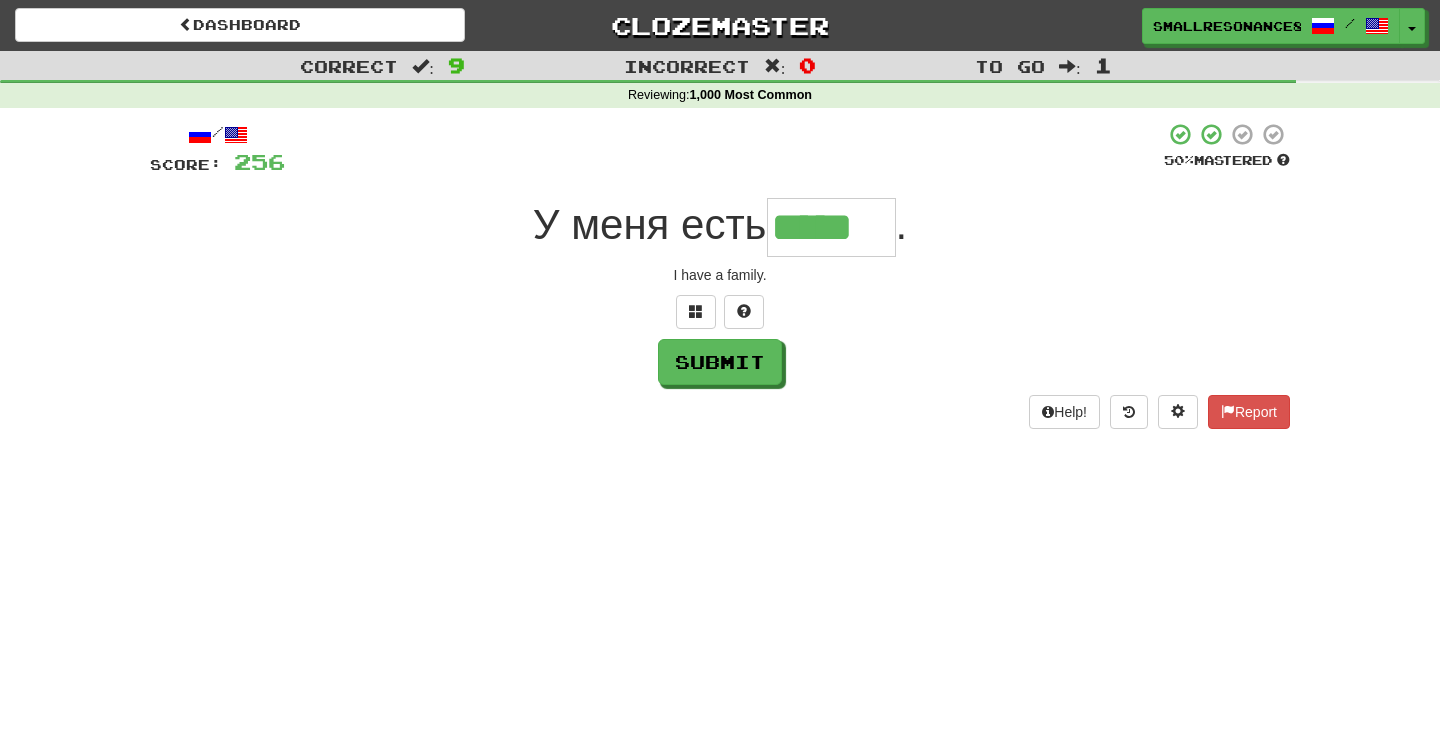type on "*****" 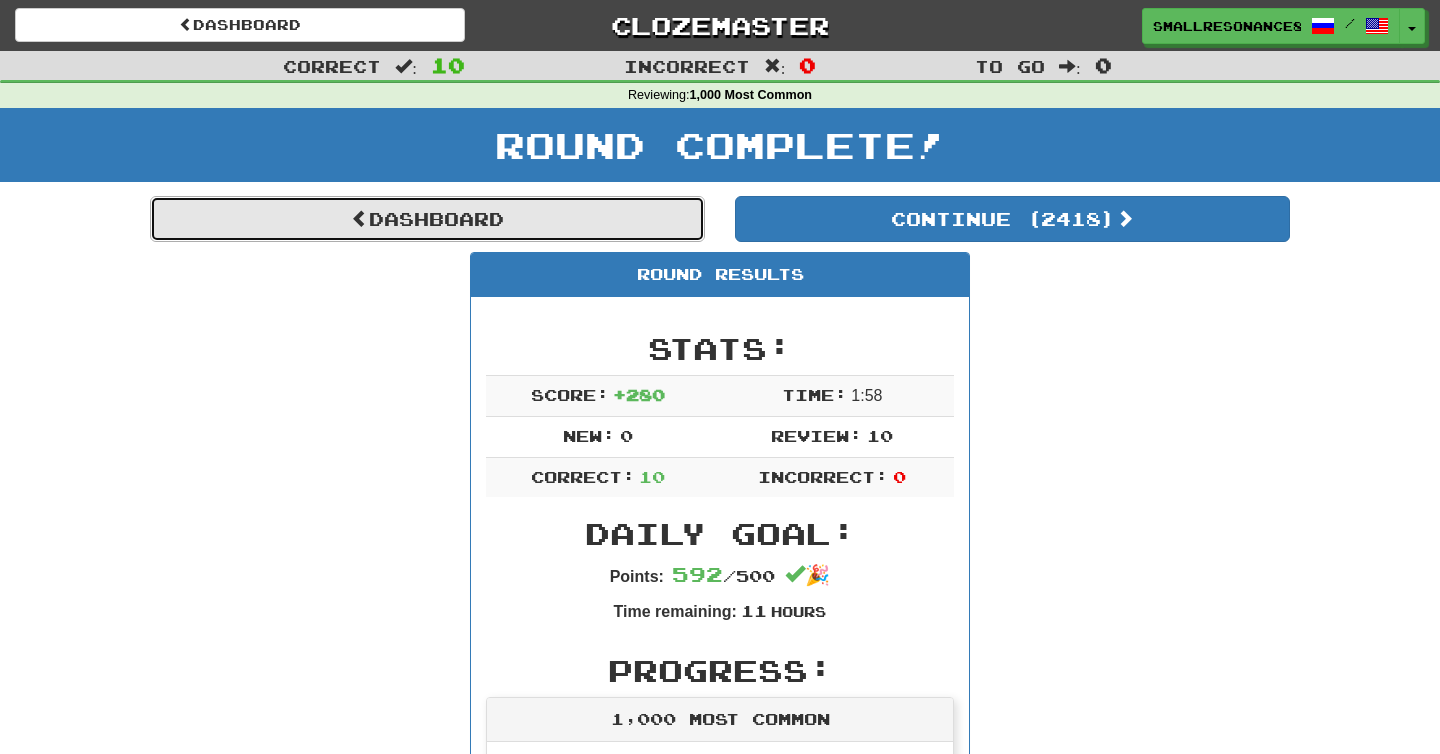 click on "Dashboard" at bounding box center [427, 219] 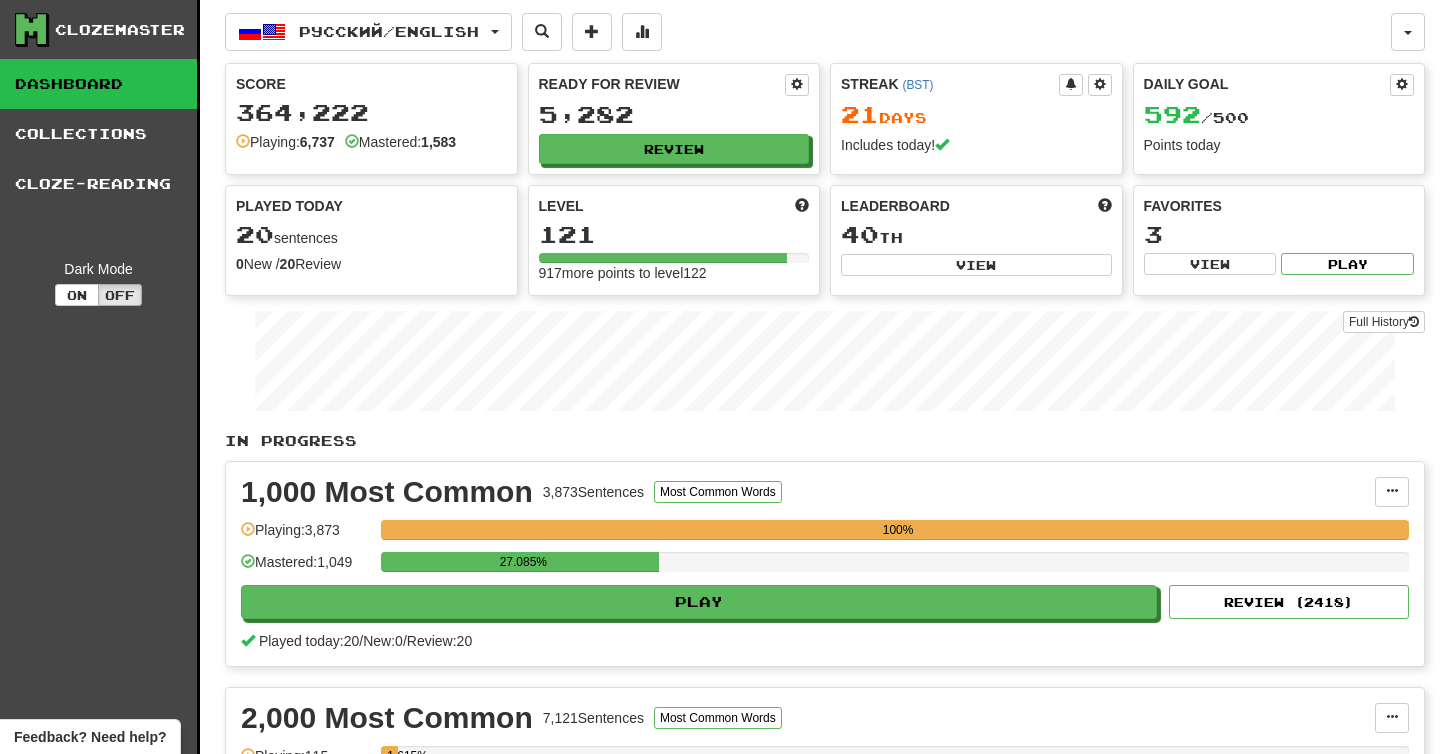 scroll, scrollTop: 0, scrollLeft: 0, axis: both 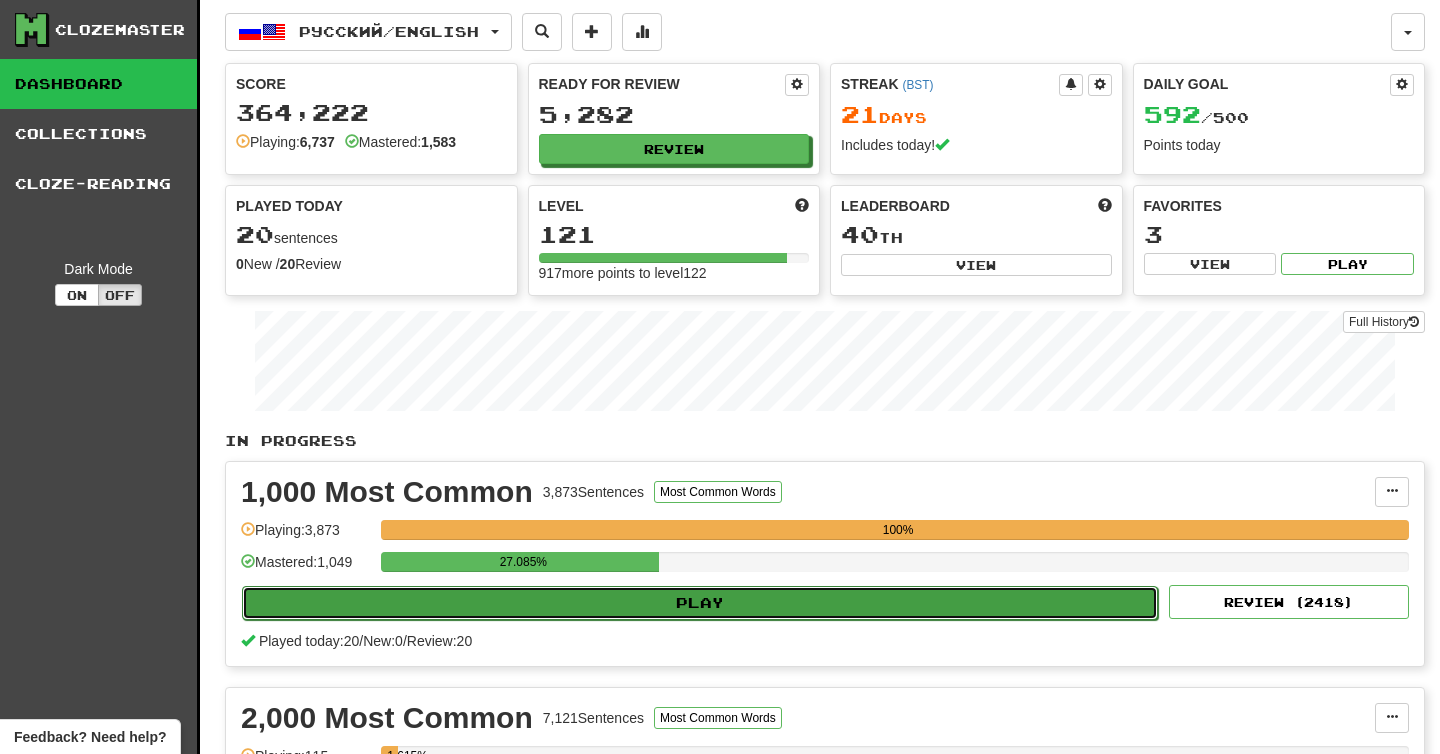 click on "Play" at bounding box center (700, 603) 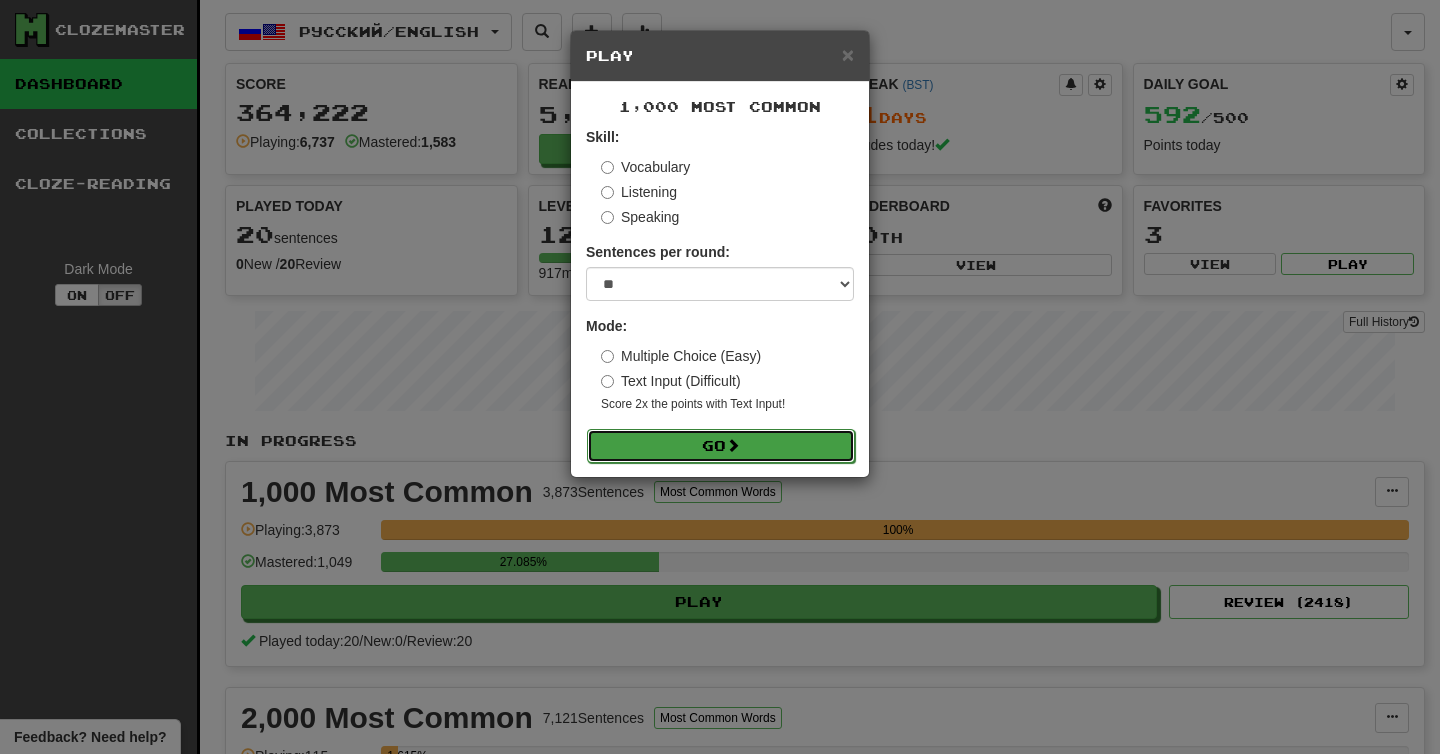 click on "Go" at bounding box center (721, 446) 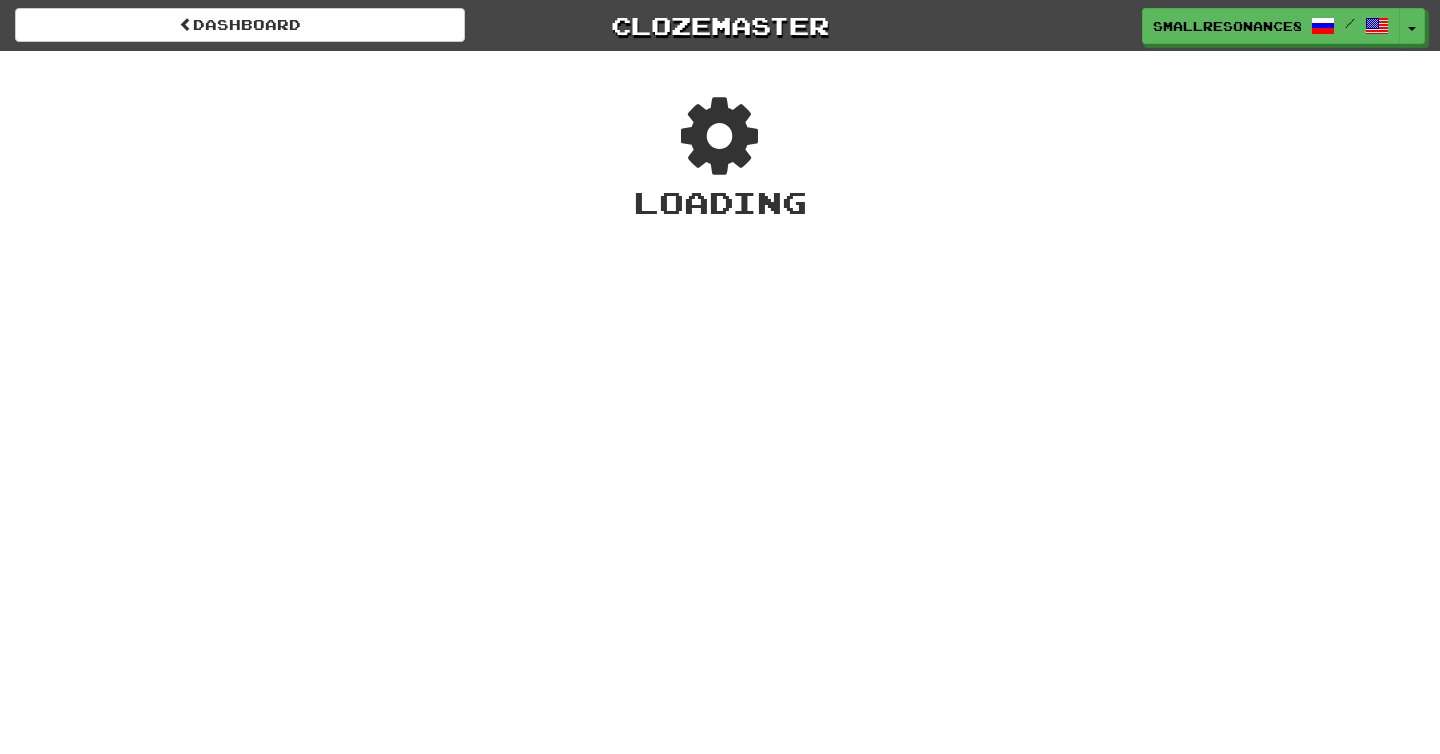 scroll, scrollTop: 0, scrollLeft: 0, axis: both 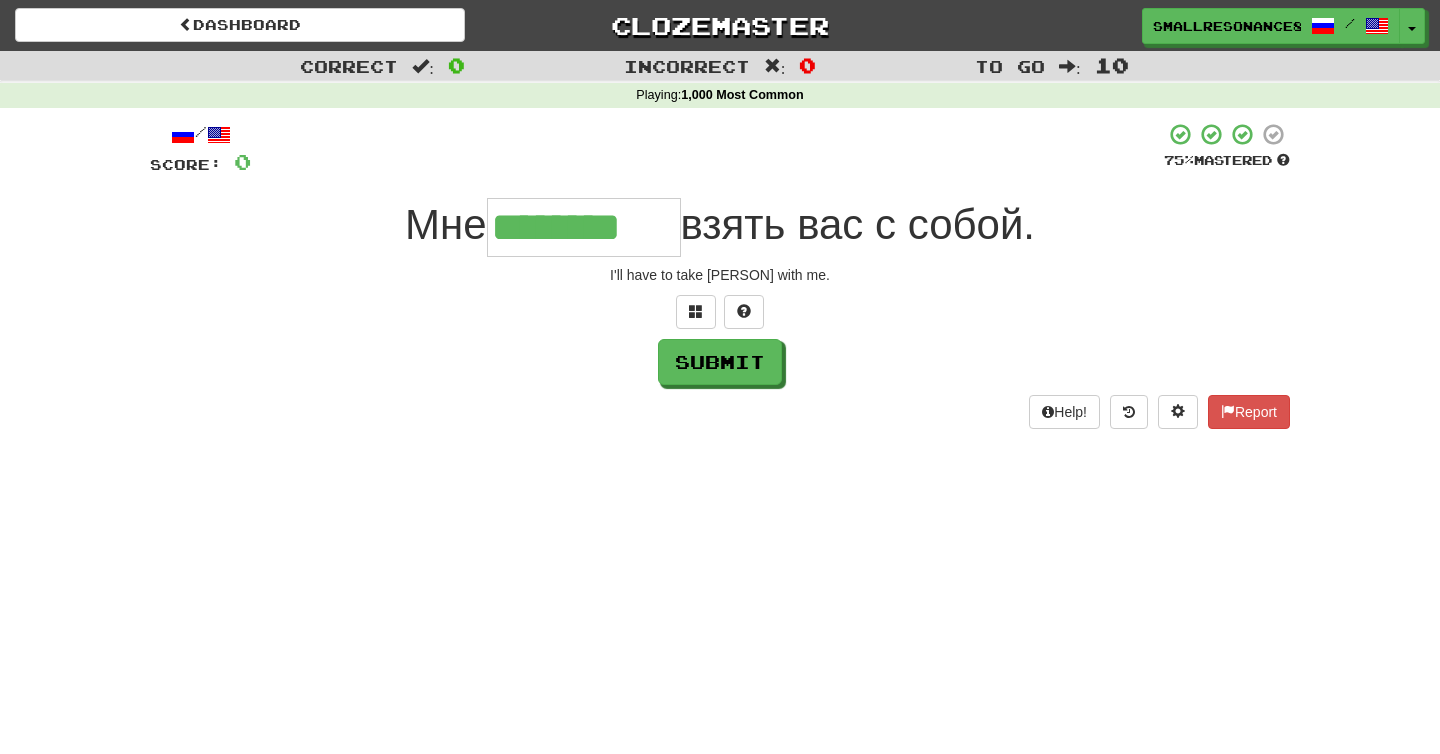 type on "********" 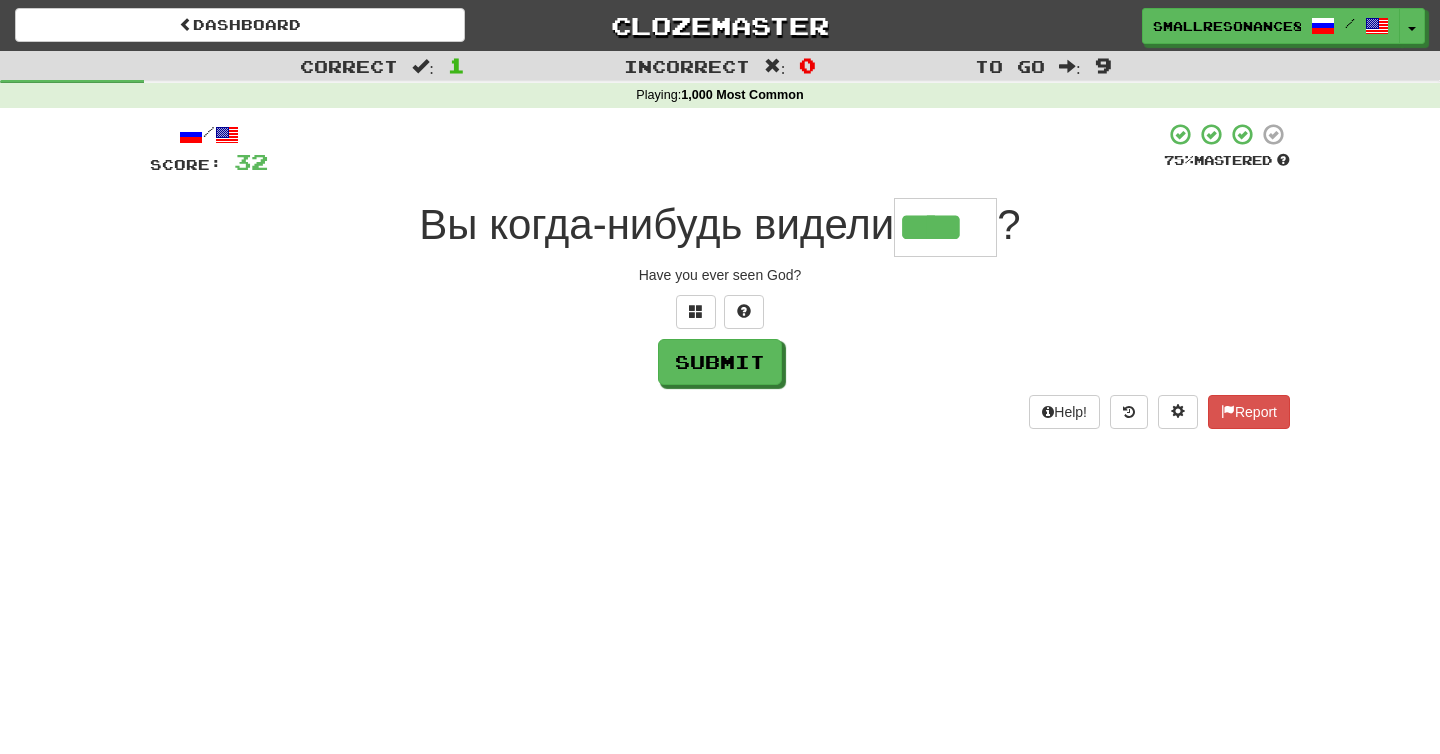 type on "****" 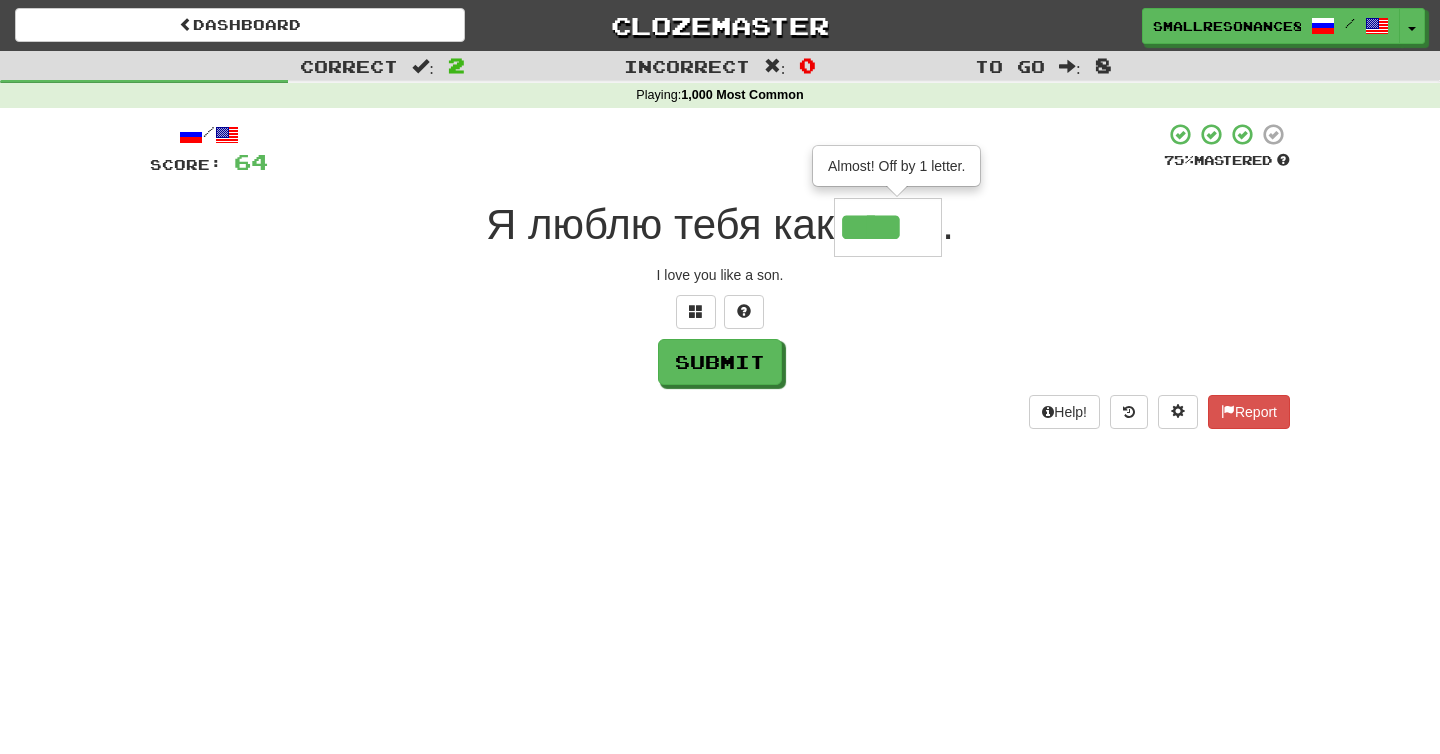 type on "****" 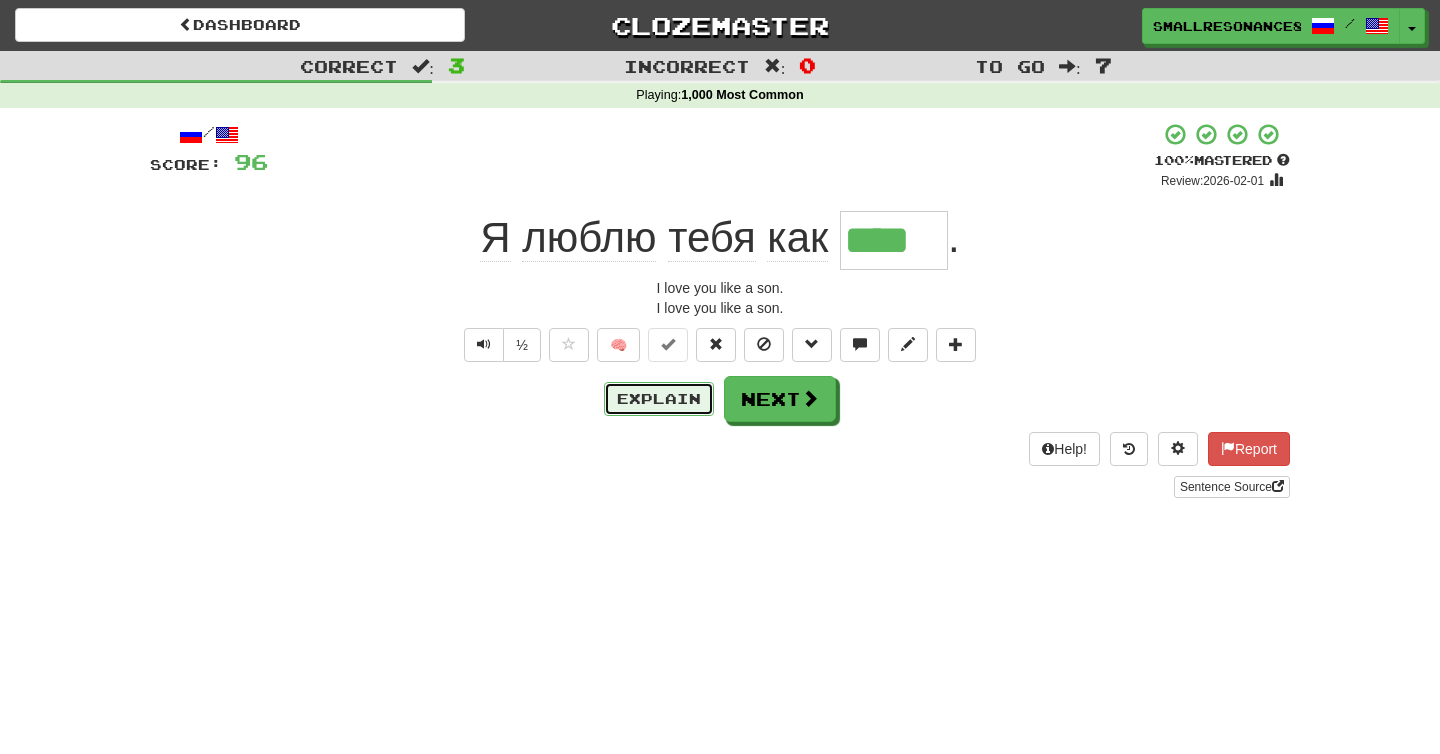 click on "Explain" at bounding box center [659, 399] 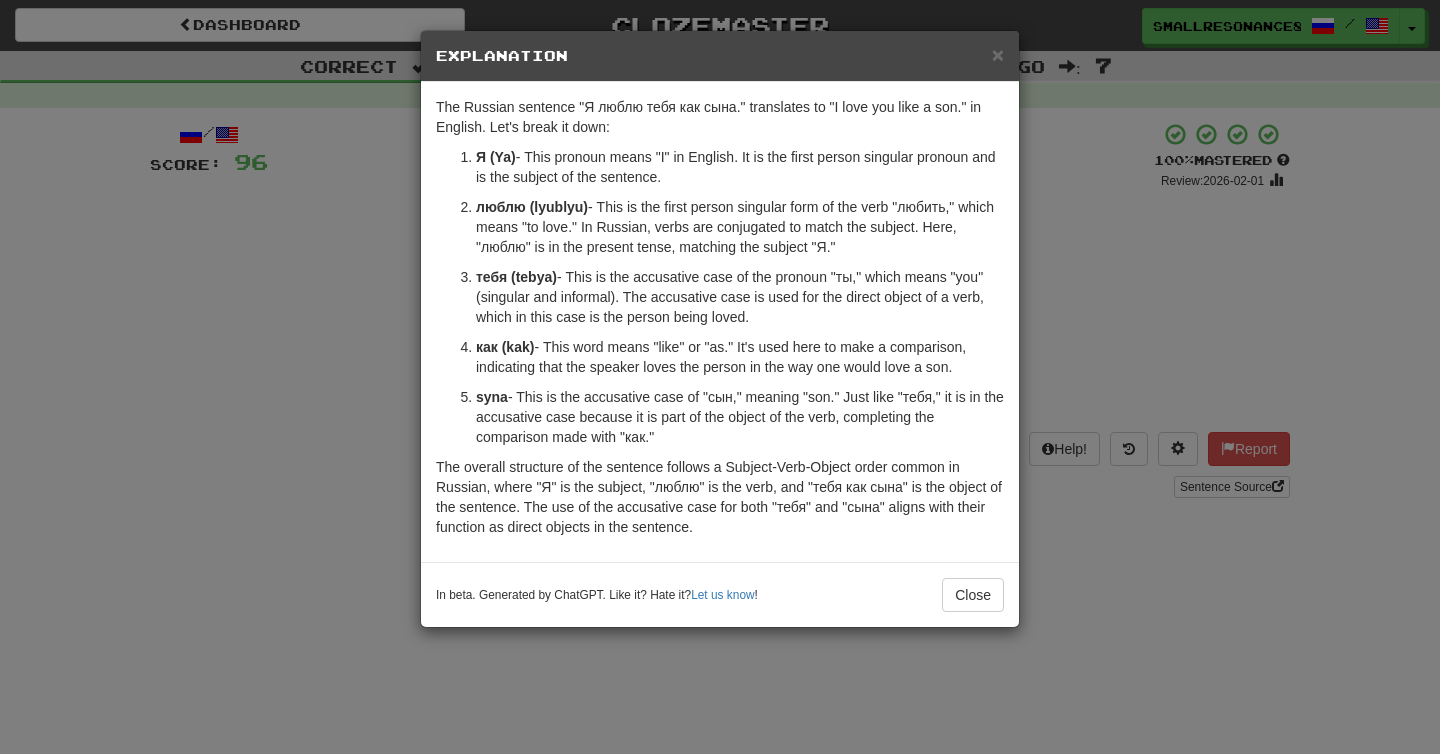 click on "× Explanation The Russian sentence "Я люблю тебя как сына." translates to "I love you like a son." in English. Let's break it down:
Я (Ya)  - This pronoun means "I" in English. It is the first person singular pronoun and is the subject of the sentence.
люблю (lyublyu)  - This is the first person singular form of the verb "любить," which means "to love." In Russian, verbs are conjugated to match the subject. Here, "люблю" is in the present tense, matching the subject "Я."
тебя (tebya)  - This is the accusative case of the pronoun "ты," which means "you" (singular and informal). The accusative case is used for the direct object of a verb, which in this case is the person being loved.
как (kak)  - This word means "like" or "as." It's used here to make a comparison, indicating that the speaker loves the person in the way one would love a son.
сына (syna)
In beta. Generated by ChatGPT. Like it? Hate it?  Let us know ! Close" at bounding box center (720, 377) 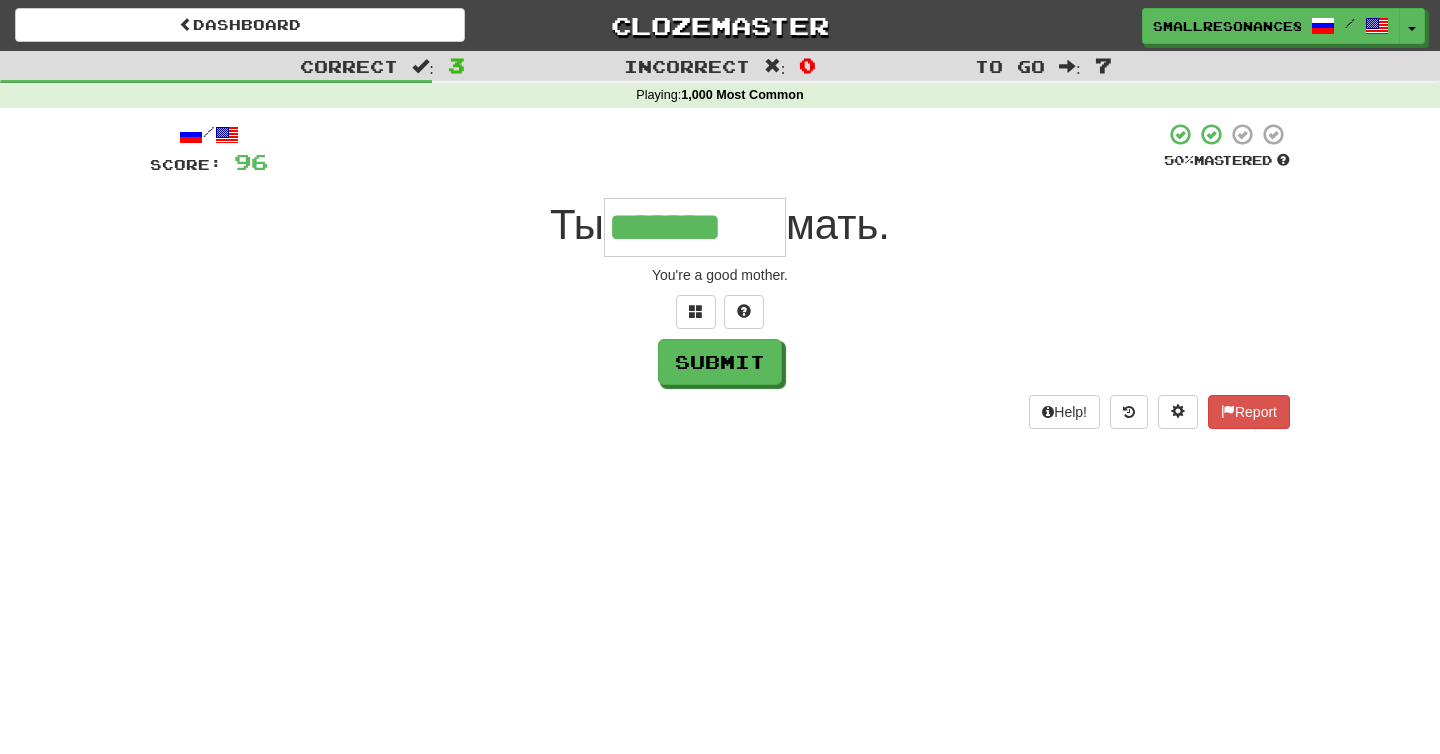 type on "*******" 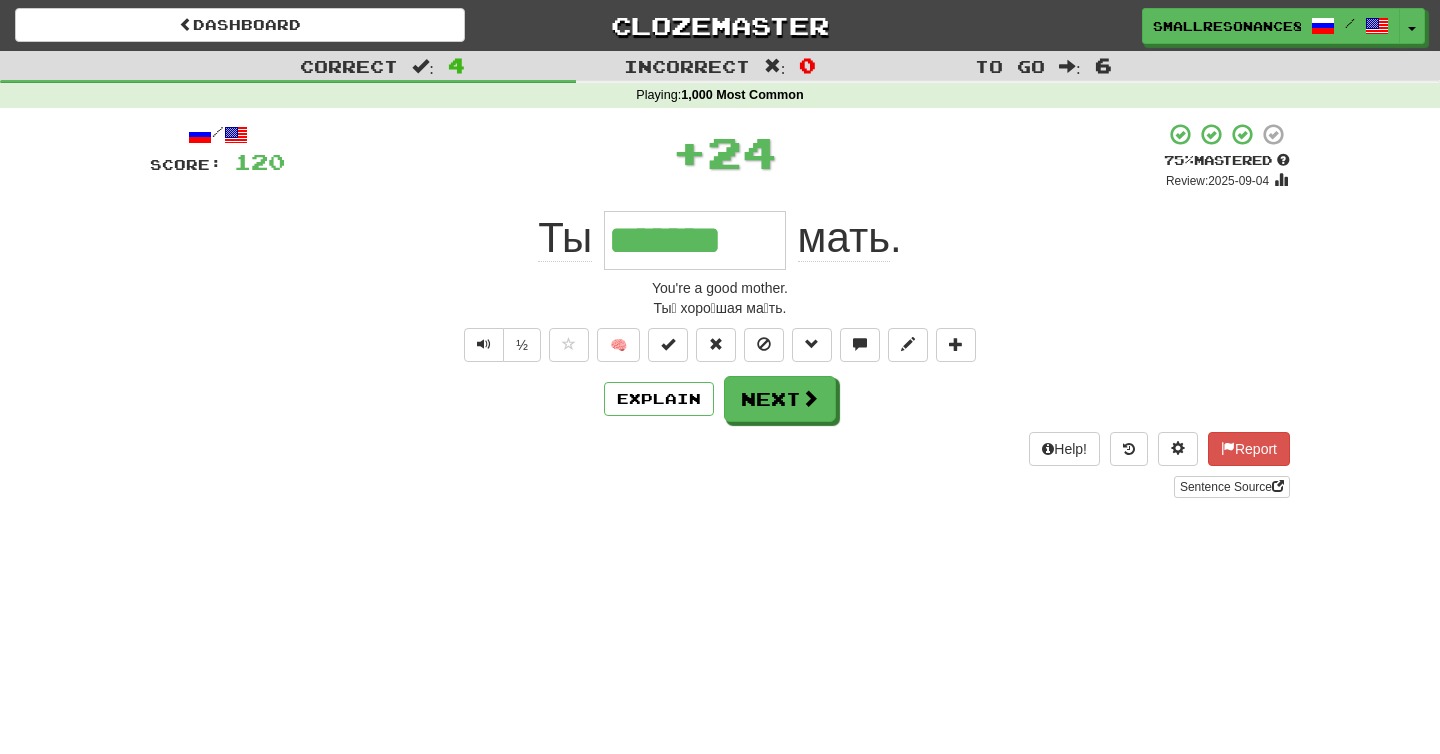 type 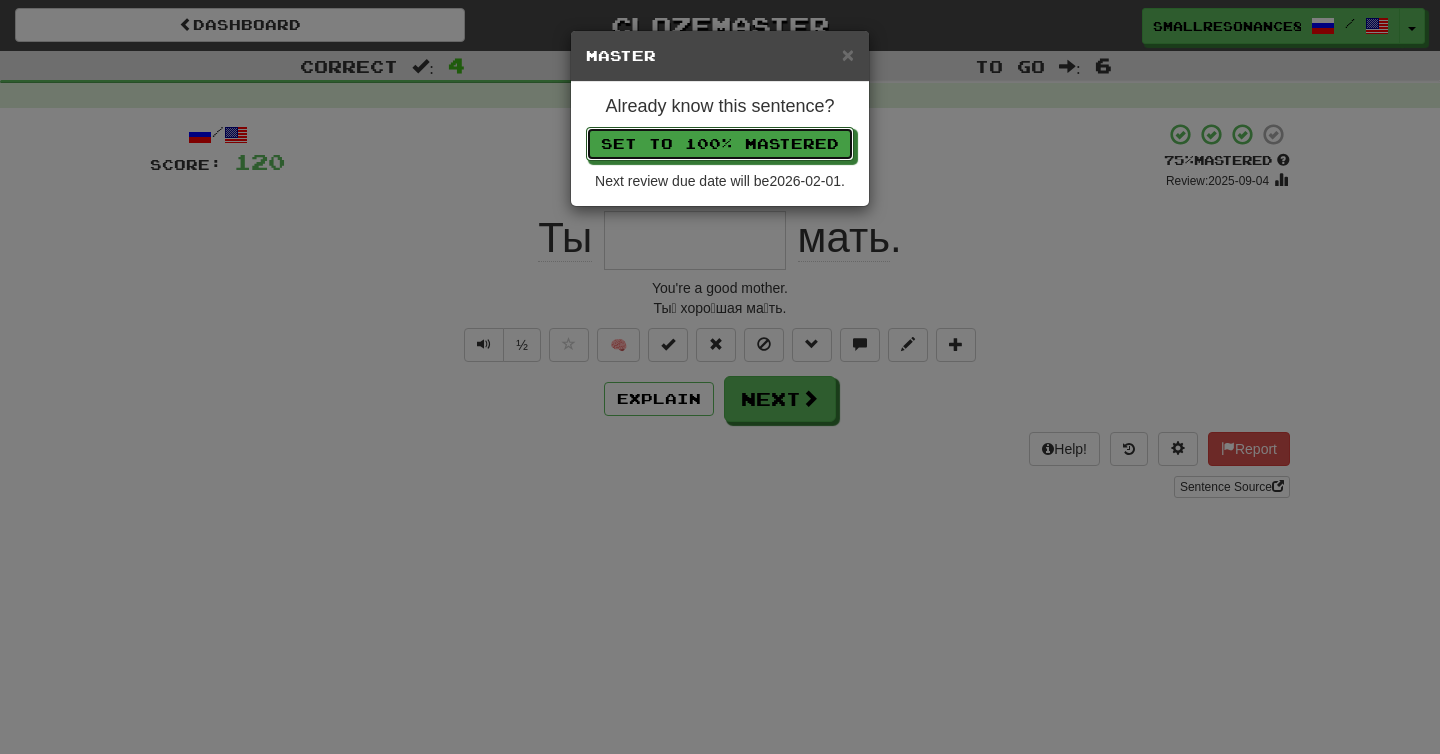 type 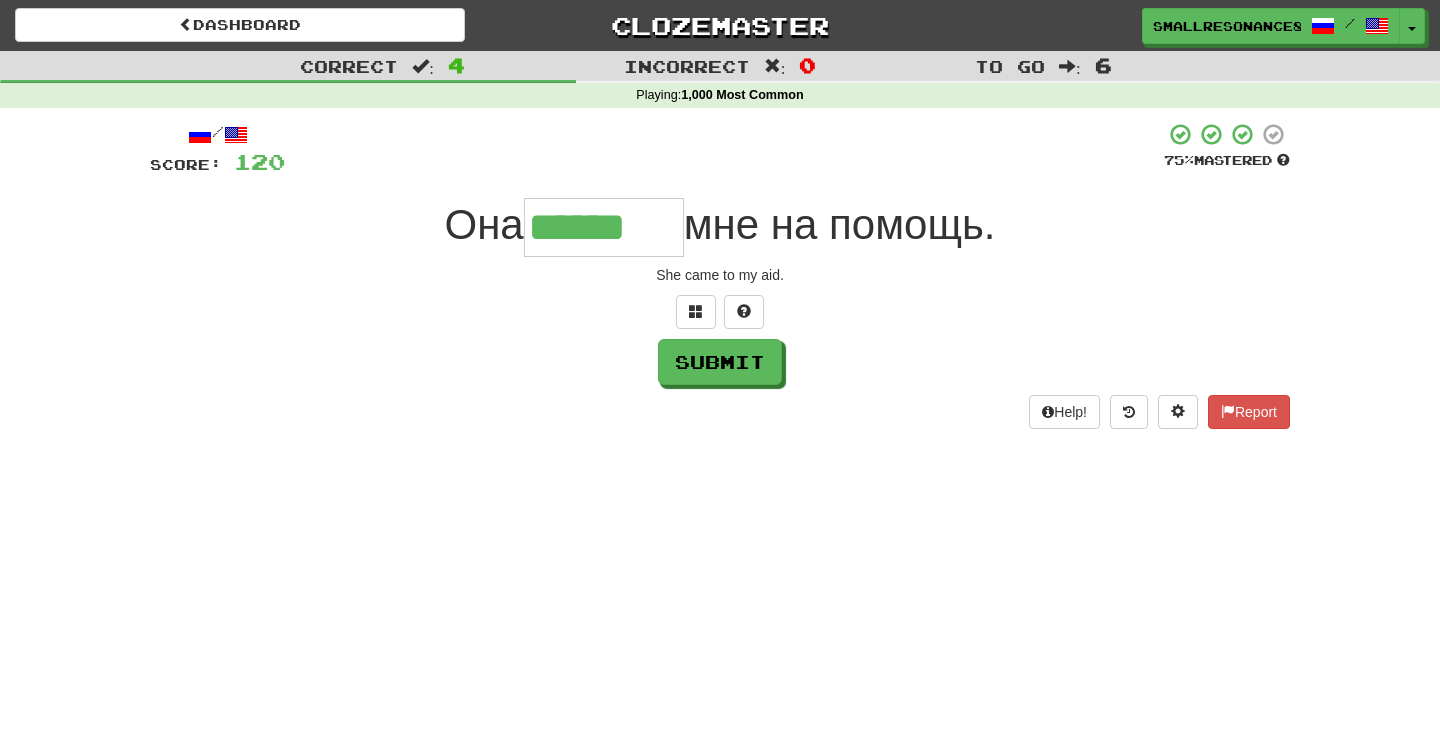 type on "******" 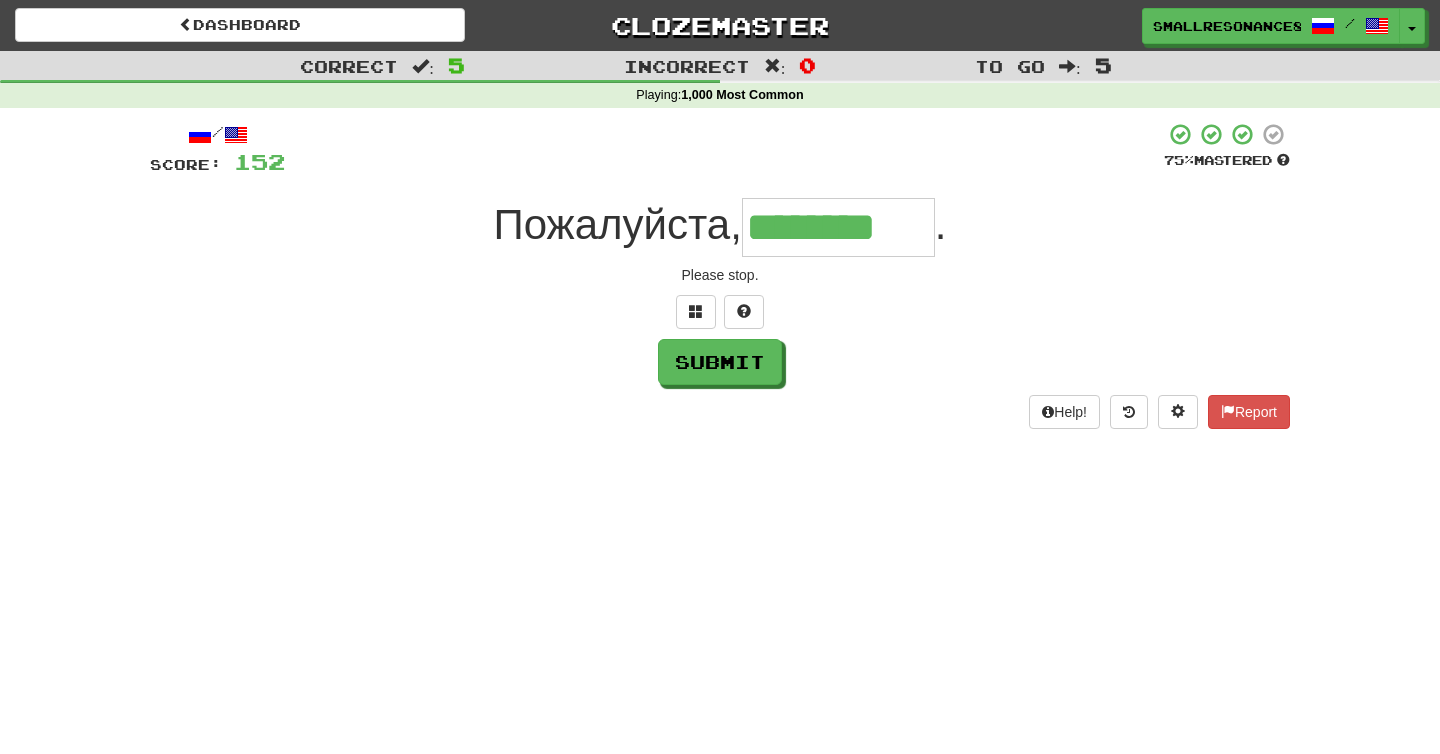 type on "********" 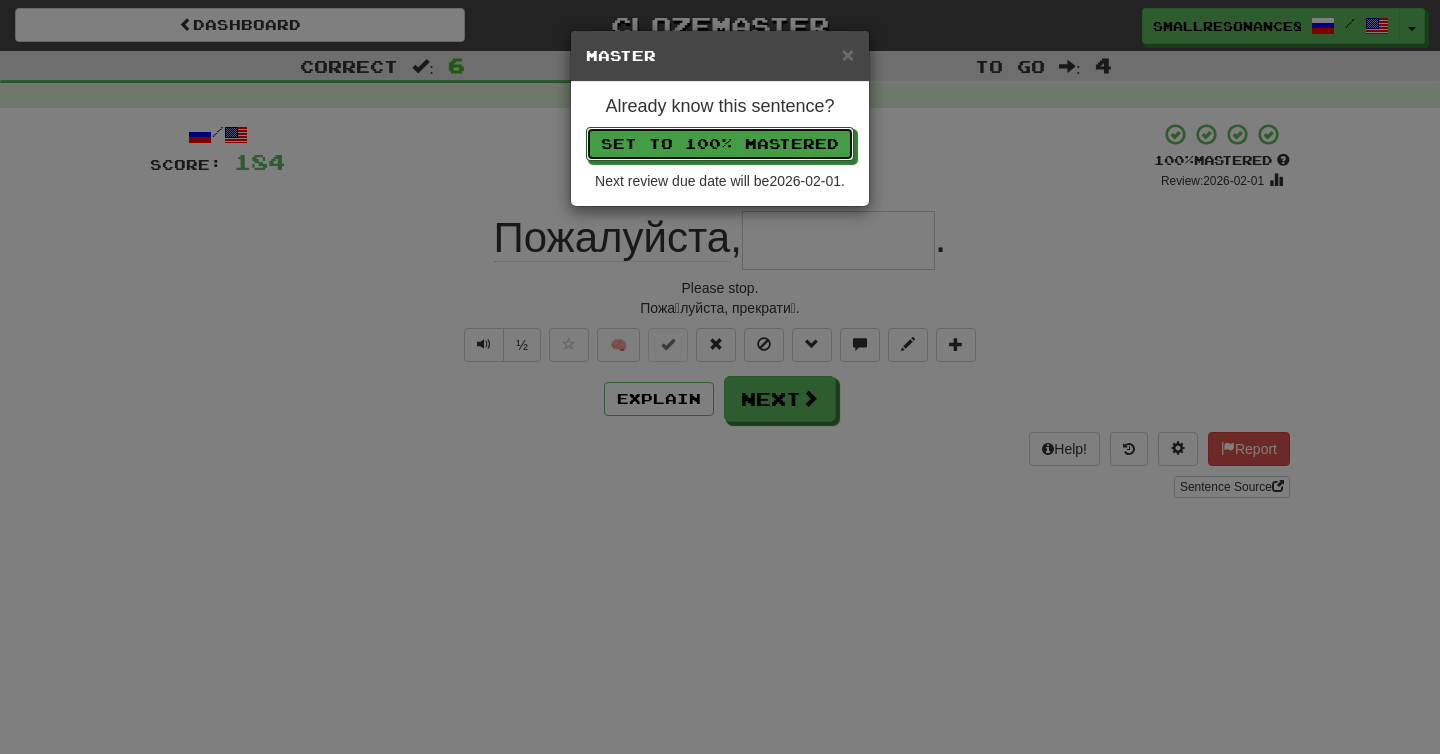 click on "Set to 100% Mastered" at bounding box center (720, 144) 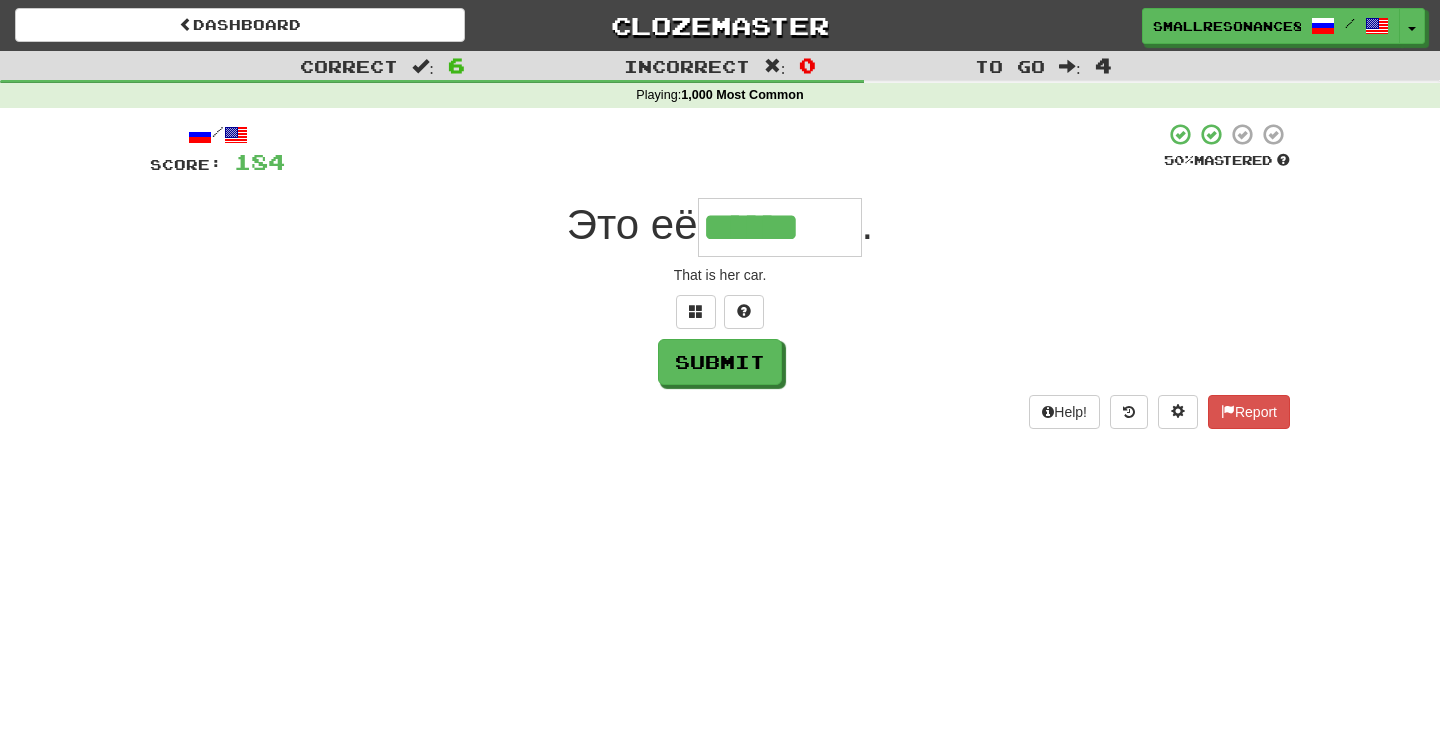 type on "******" 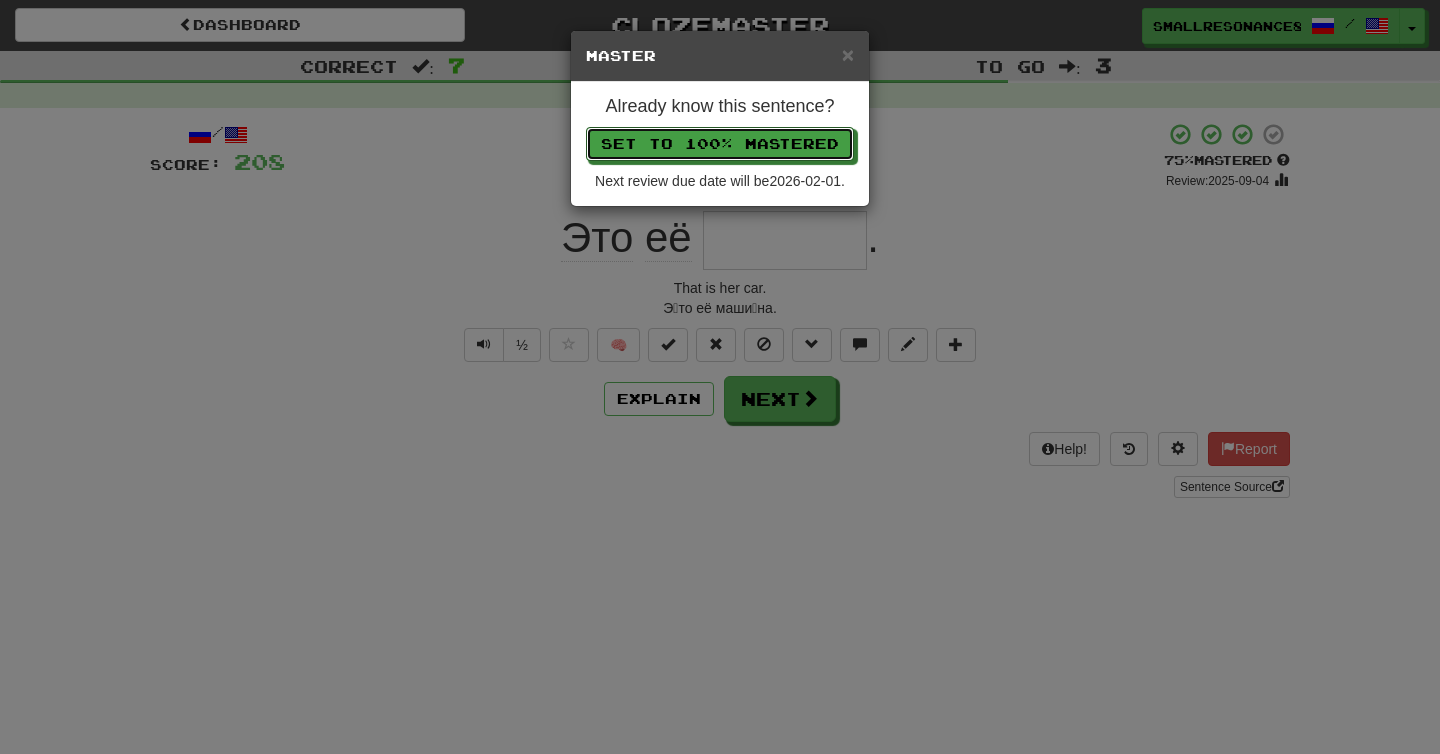 click on "Set to 100% Mastered" at bounding box center (720, 144) 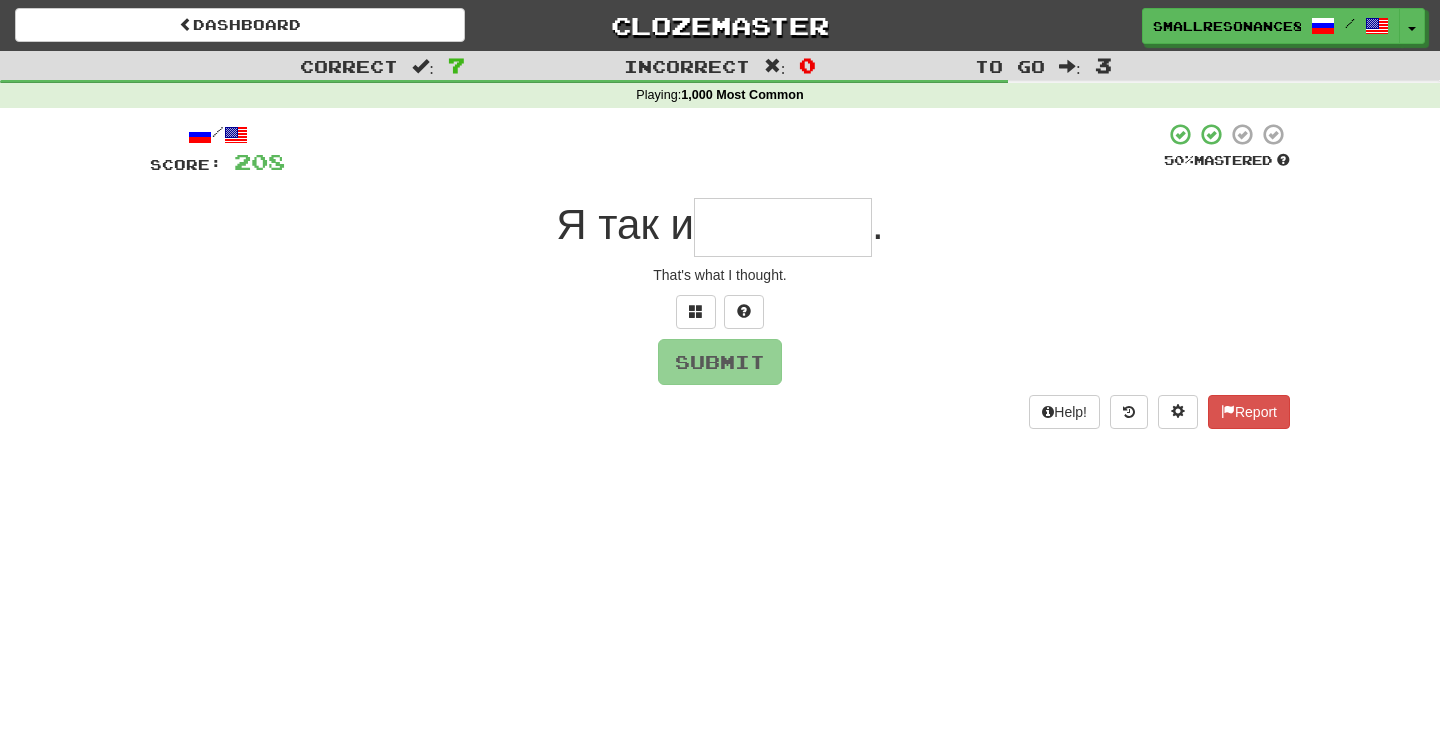 type on "*" 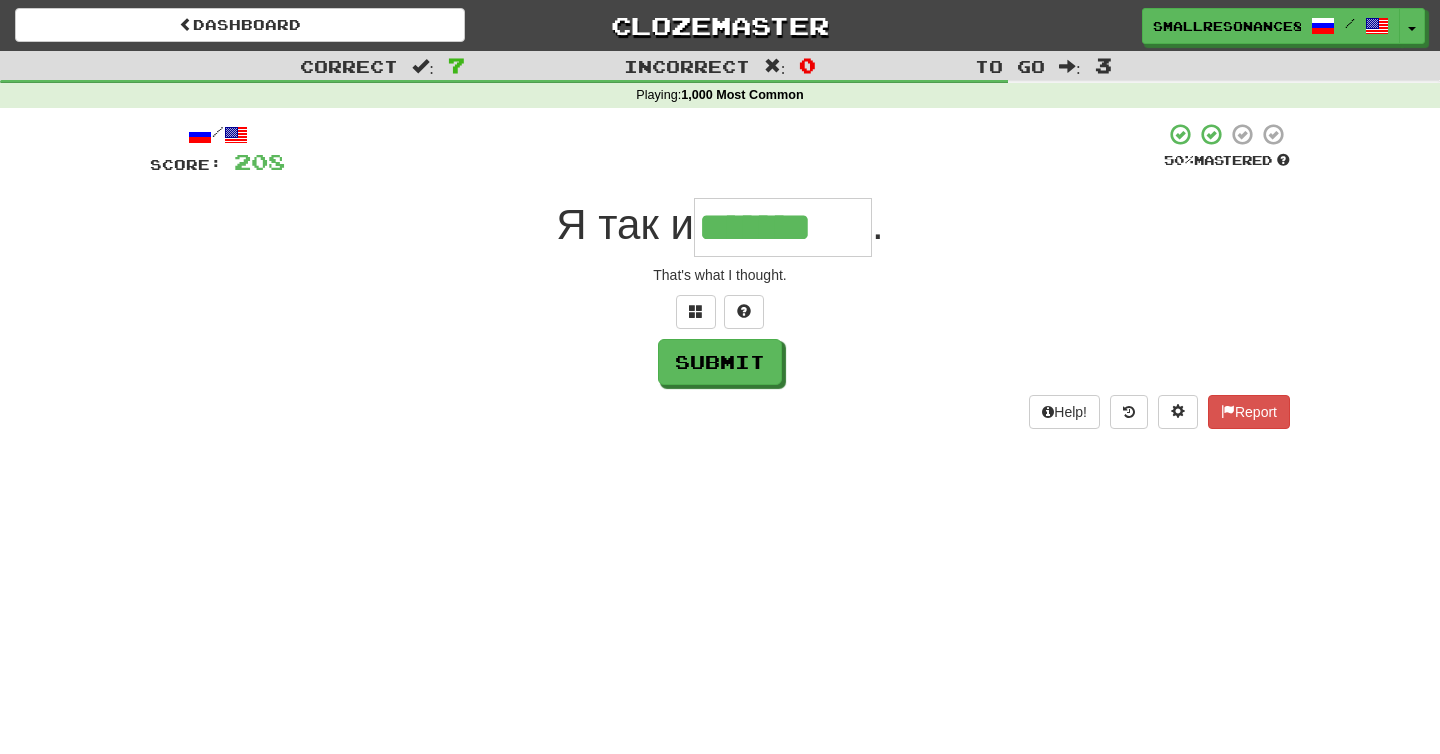 type on "*******" 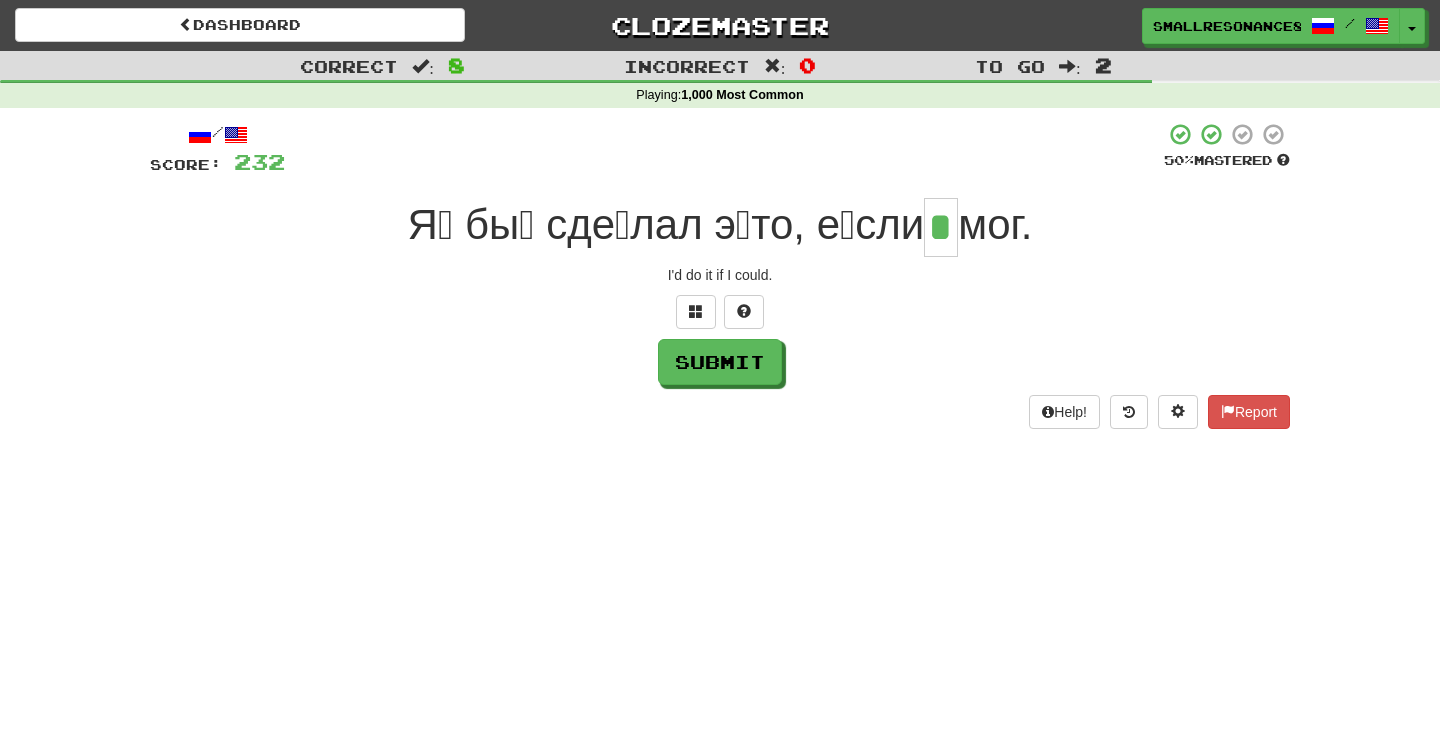 type on "*" 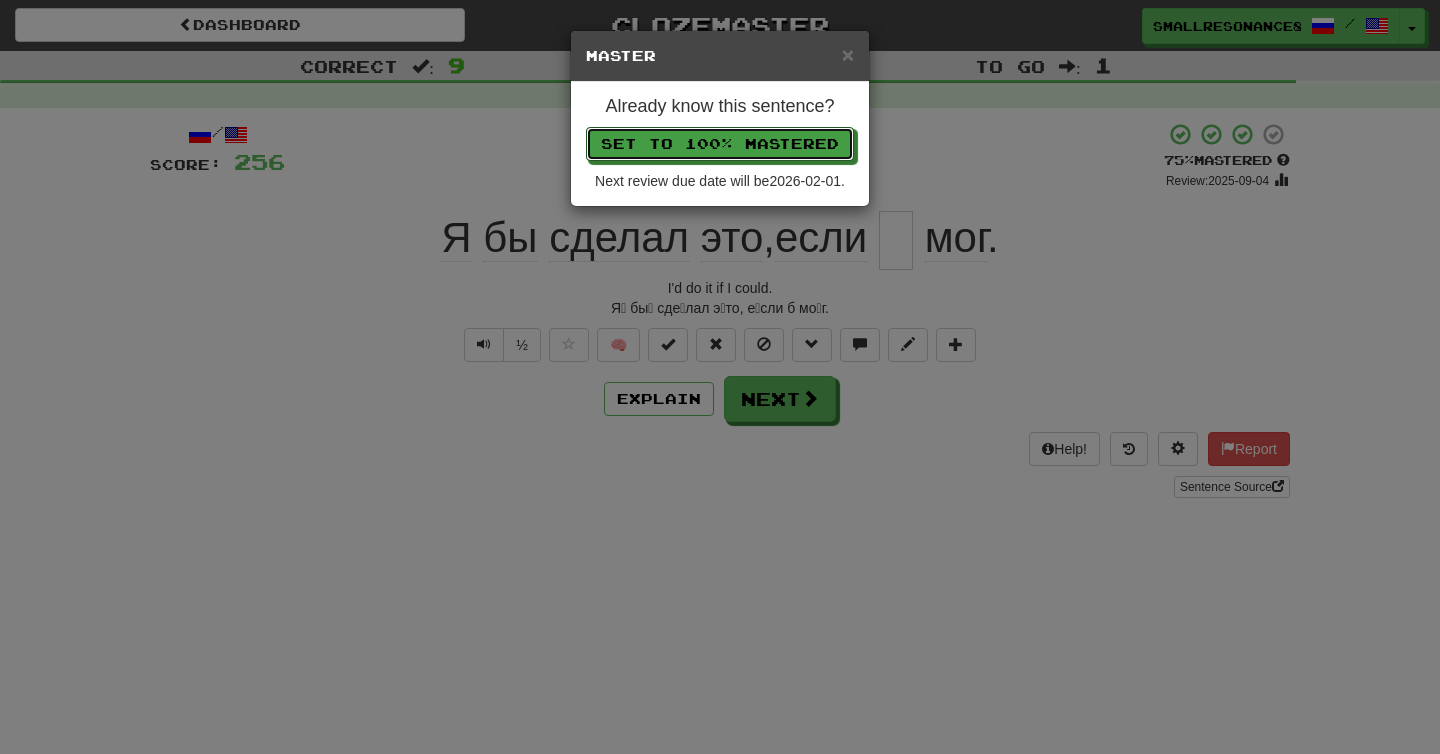 click on "Set to 100% Mastered" at bounding box center (720, 144) 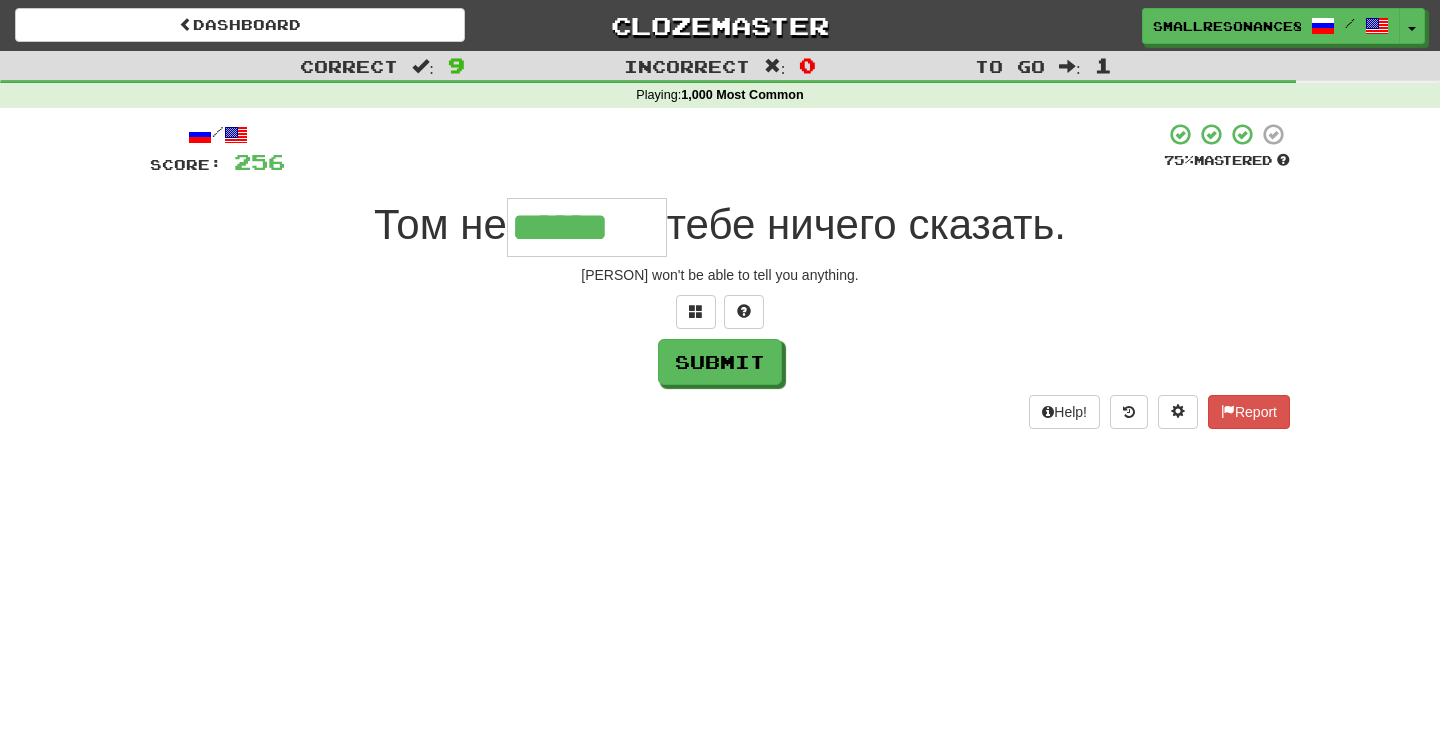 type on "******" 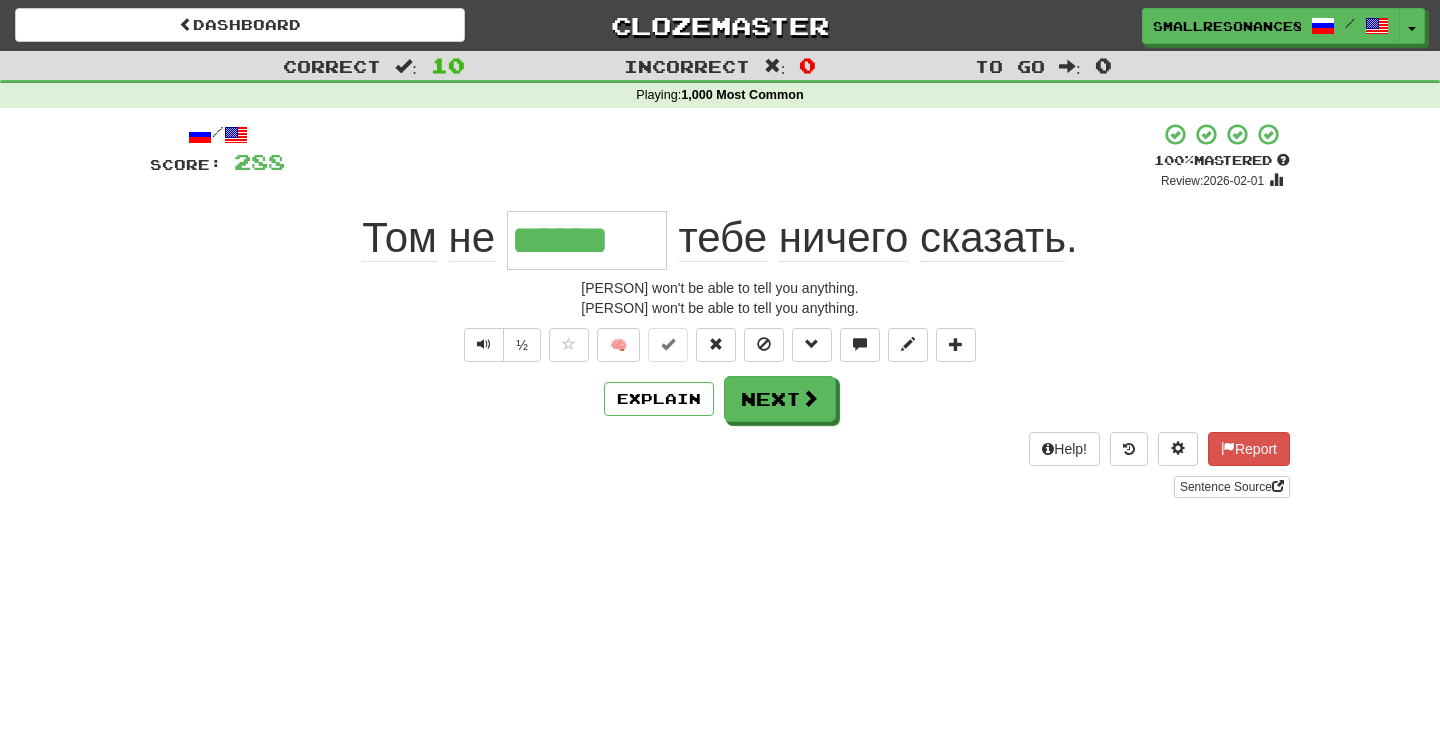 type 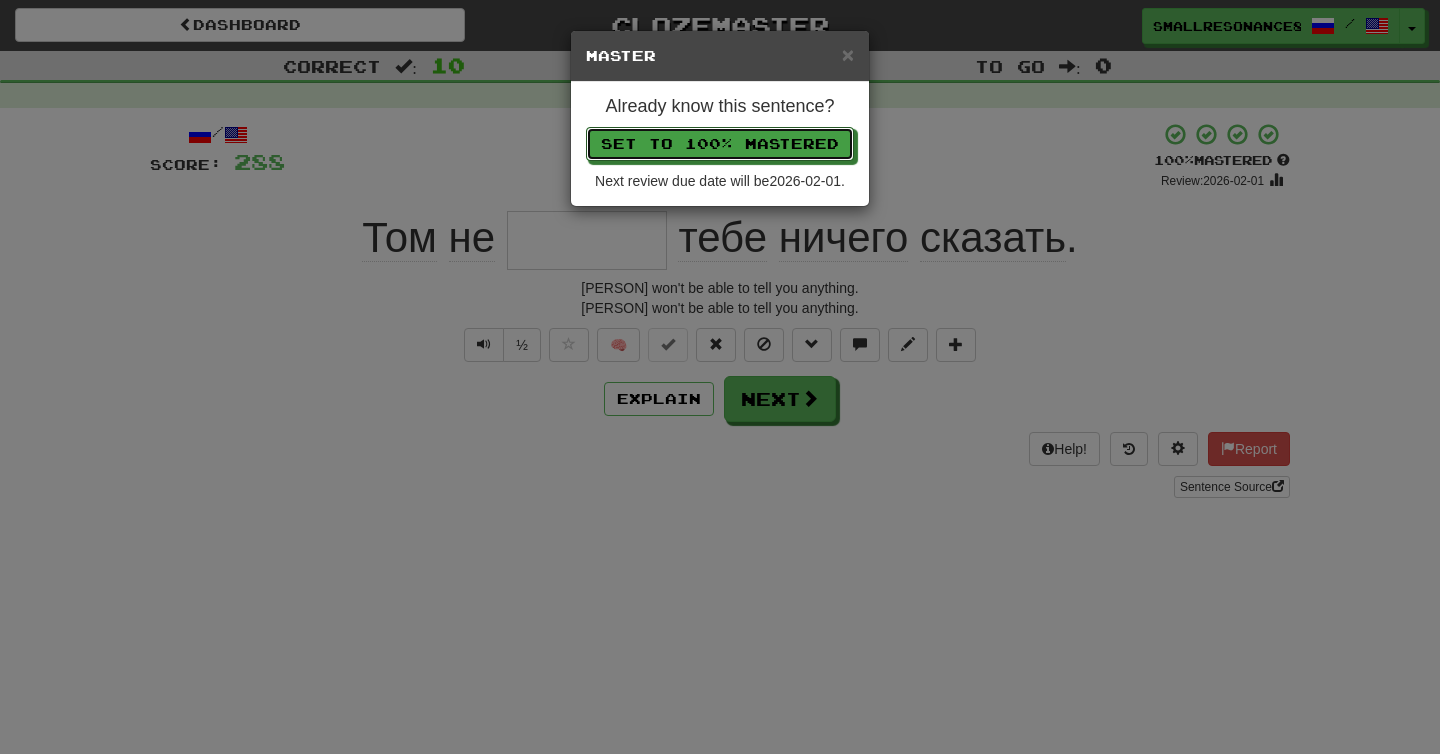 click on "Set to 100% Mastered" at bounding box center (720, 144) 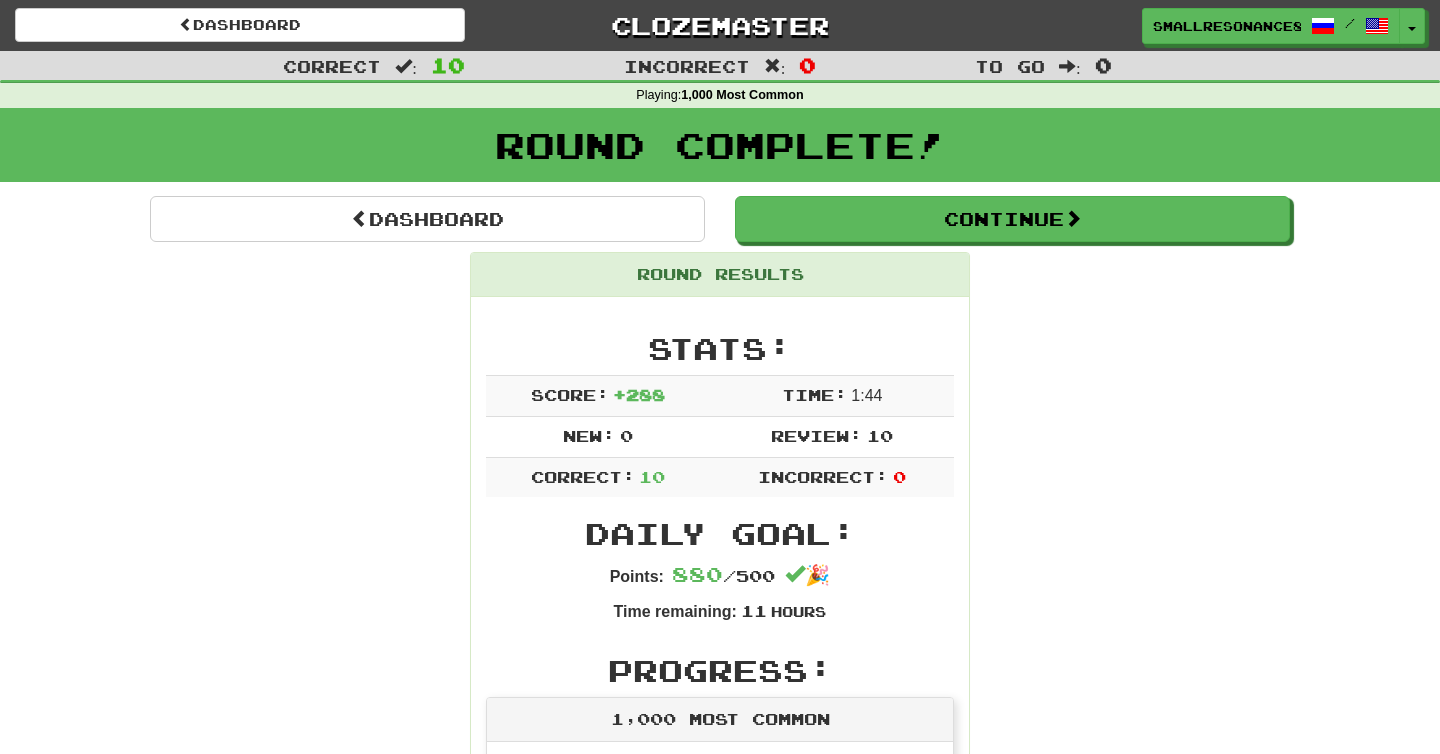click on "Round Results Stats: Score:   + 288 Time:   1 : 44 New:   0 Review:   10 Correct:   10 Incorrect:   0 Daily Goal: Points:   880  /  500  🎉 Time remaining: 11   Hours Progress: 1,000 Most Common Playing:  3,873  /  3,873 100% Mastered:  1,058  /  3,873 + 9 27.085% 27.317% Ready for Review:  2408  /  Level:  121 629  points to level  122  - keep going! Ranked:  35 th  this week ( 12  points to  34 th ) Sentences:  Report Мне  придётся  взять вас с собой. I'll have to take you with me.  Report Вы когда-нибудь видели  Бога ? Have you ever seen God?  Report Я люблю тебя как  сына . I love you like a son.  Report Ты  хорошая  мать. You're a good mother.  Report Она  пришла  мне на помощь. She came to my aid.  Report Пожалуйста,  прекрати . Please stop.  Report Это её  машина . That is her car.  Report Я так и  подумал . That's what I thought.  Report б  мог.  Report" at bounding box center [720, 1202] 